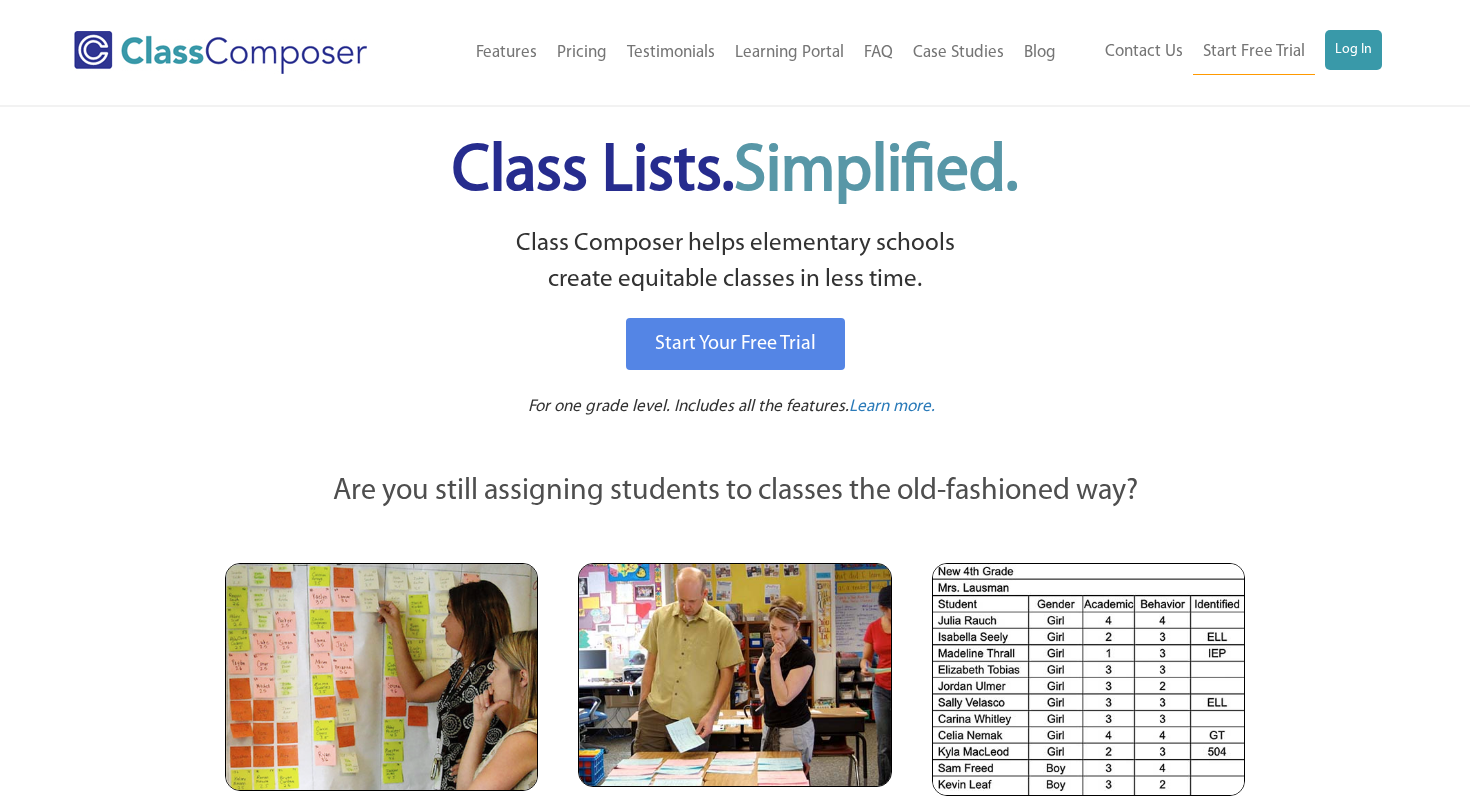 scroll, scrollTop: 0, scrollLeft: 0, axis: both 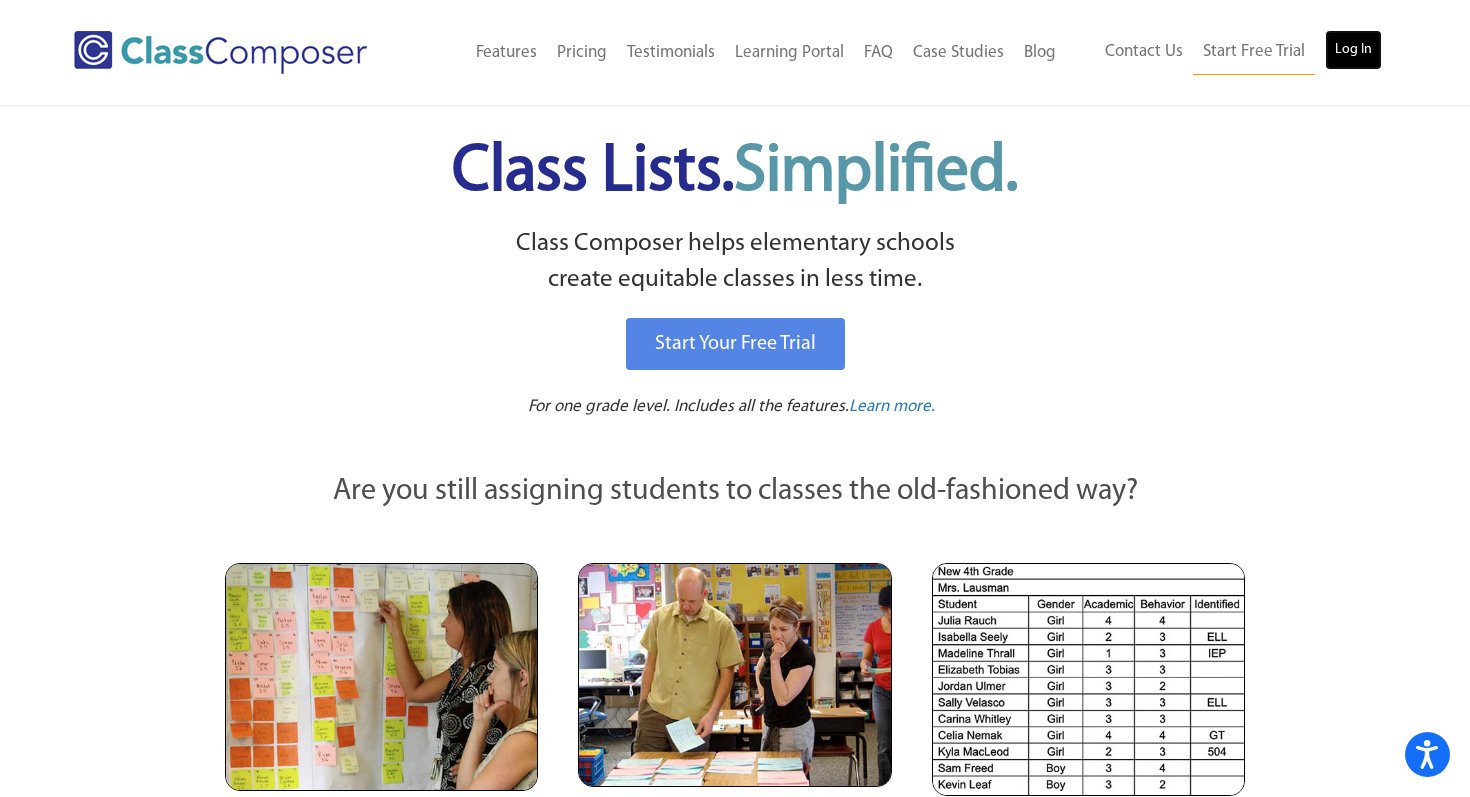 click on "Log In" at bounding box center (1353, 50) 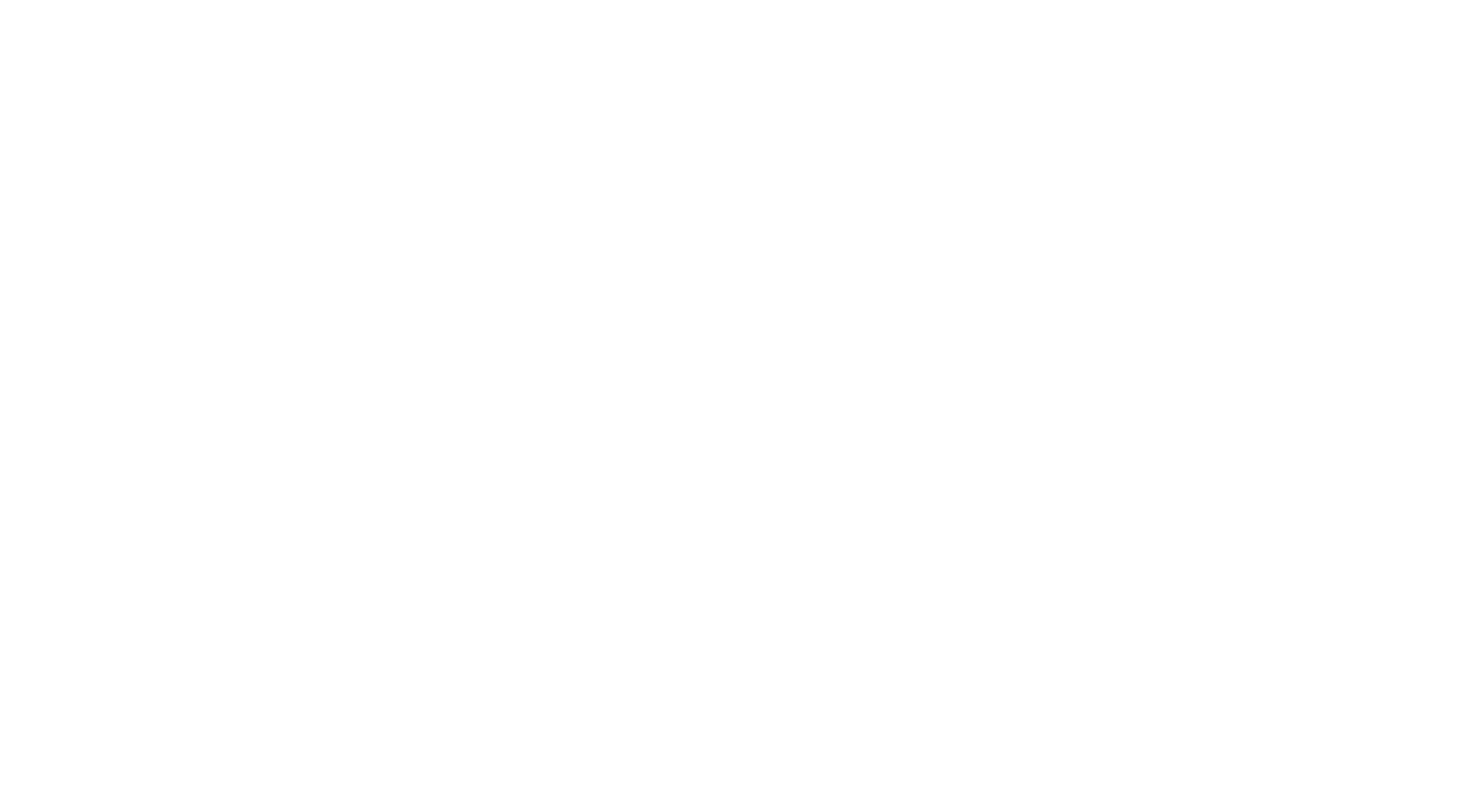 scroll, scrollTop: 0, scrollLeft: 0, axis: both 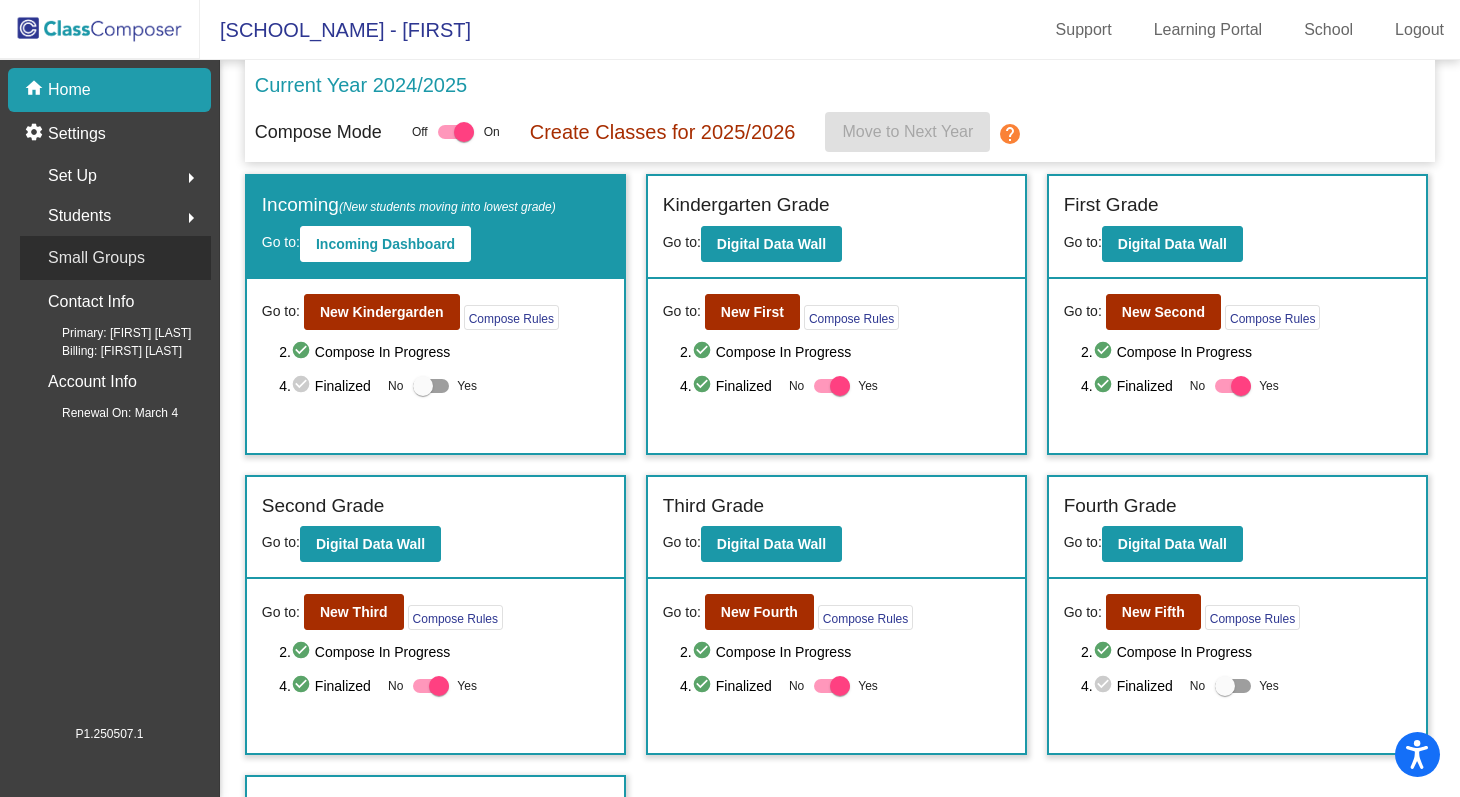 click on "Small Groups" 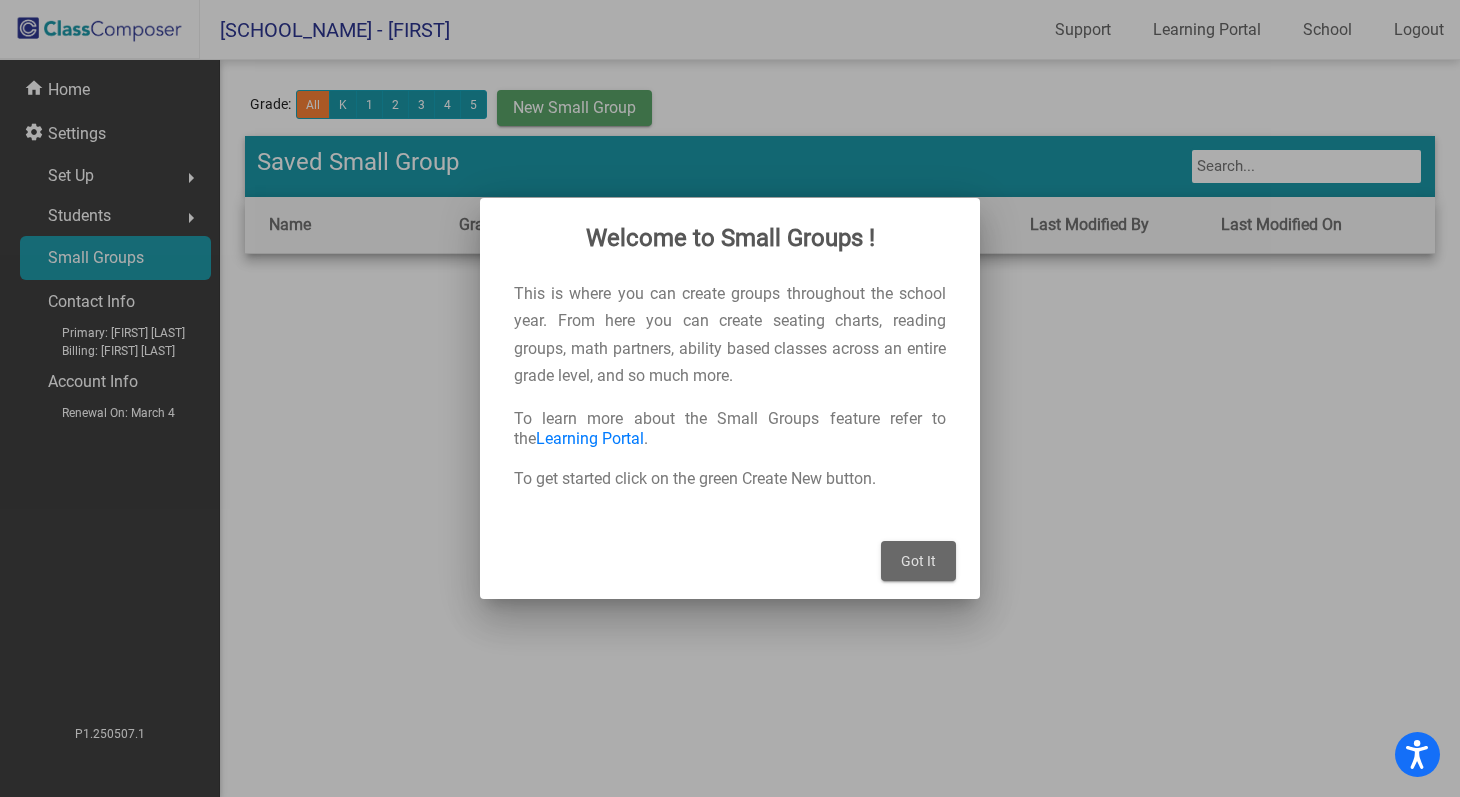 click at bounding box center (730, 398) 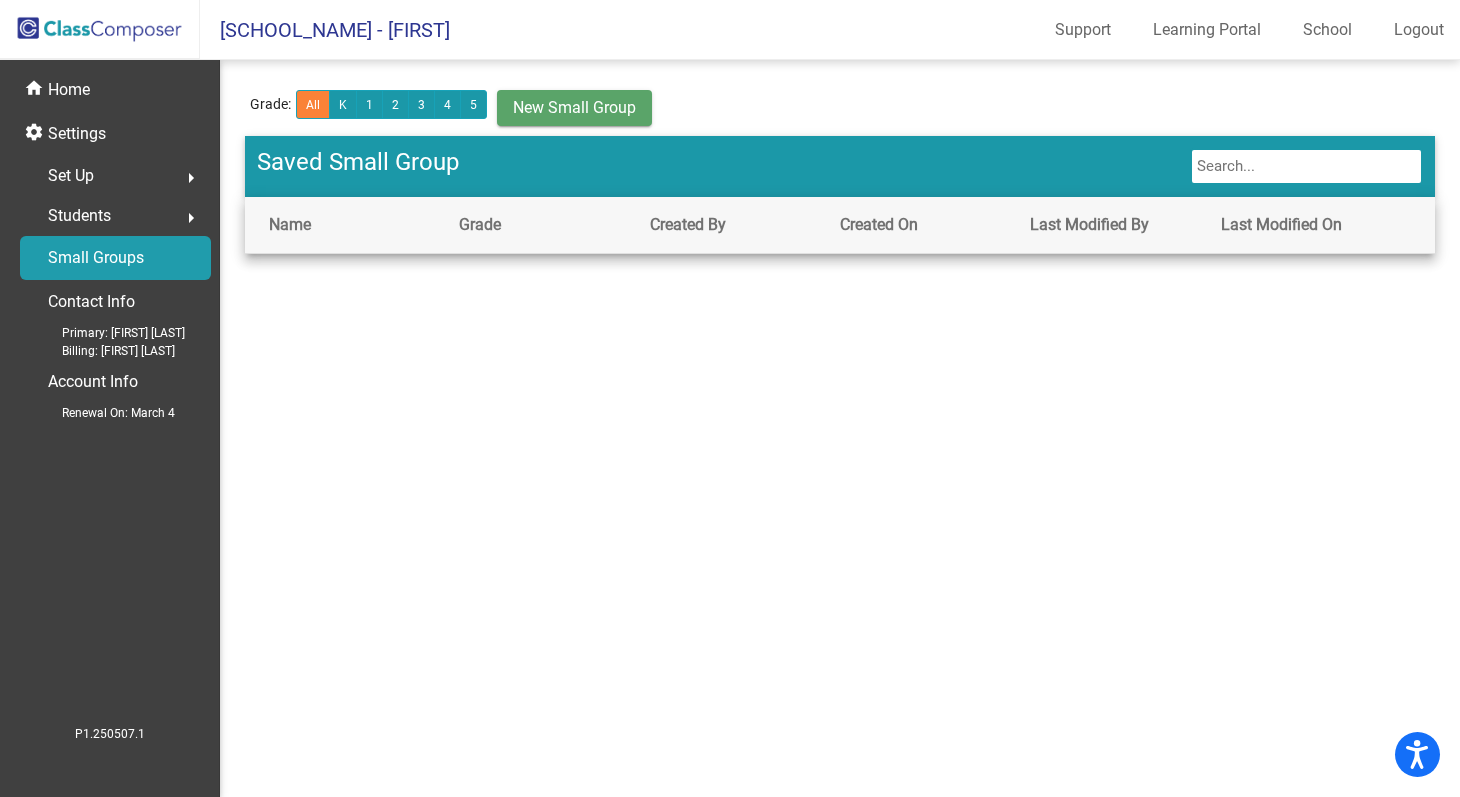 scroll, scrollTop: 0, scrollLeft: 0, axis: both 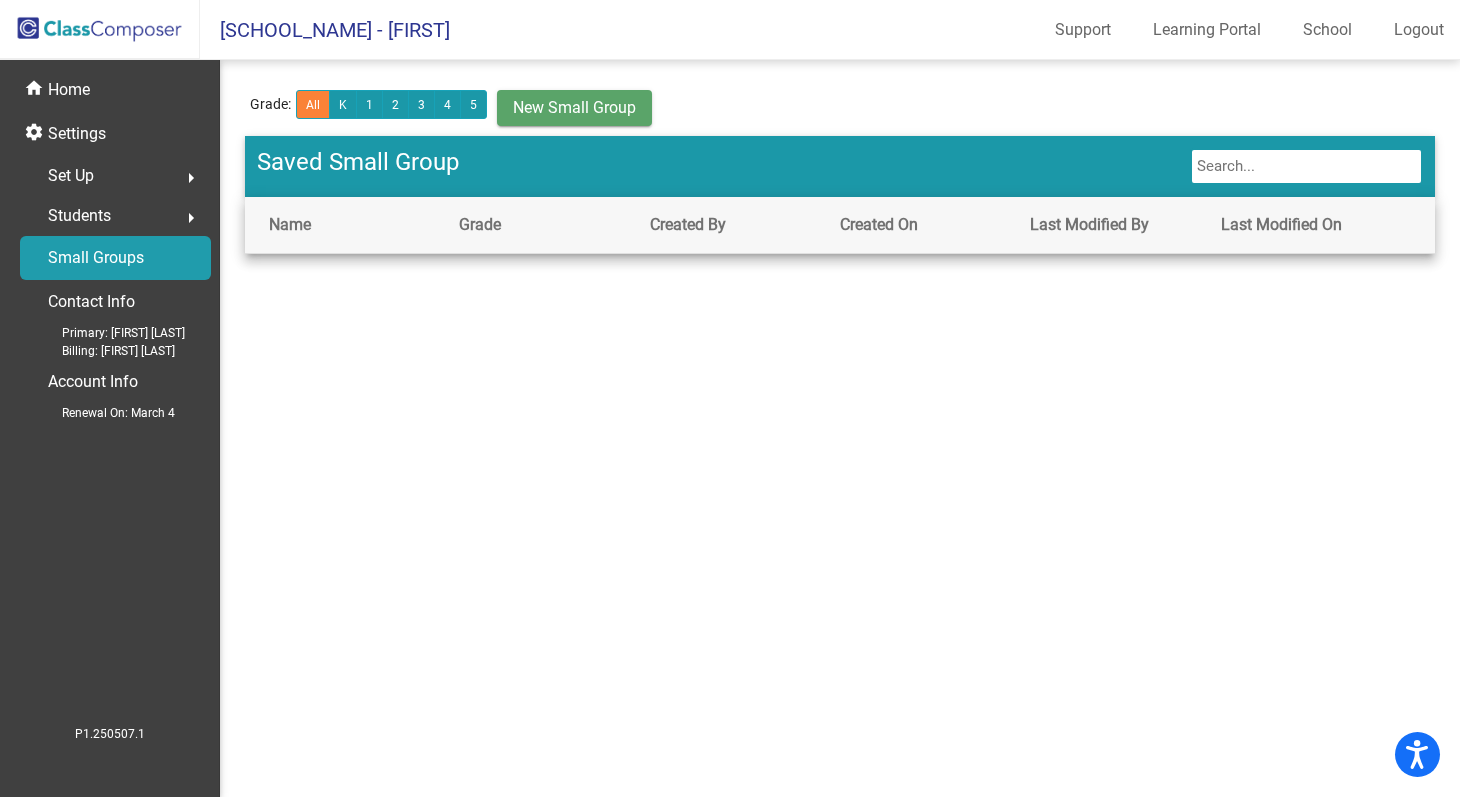 click on "arrow_right" 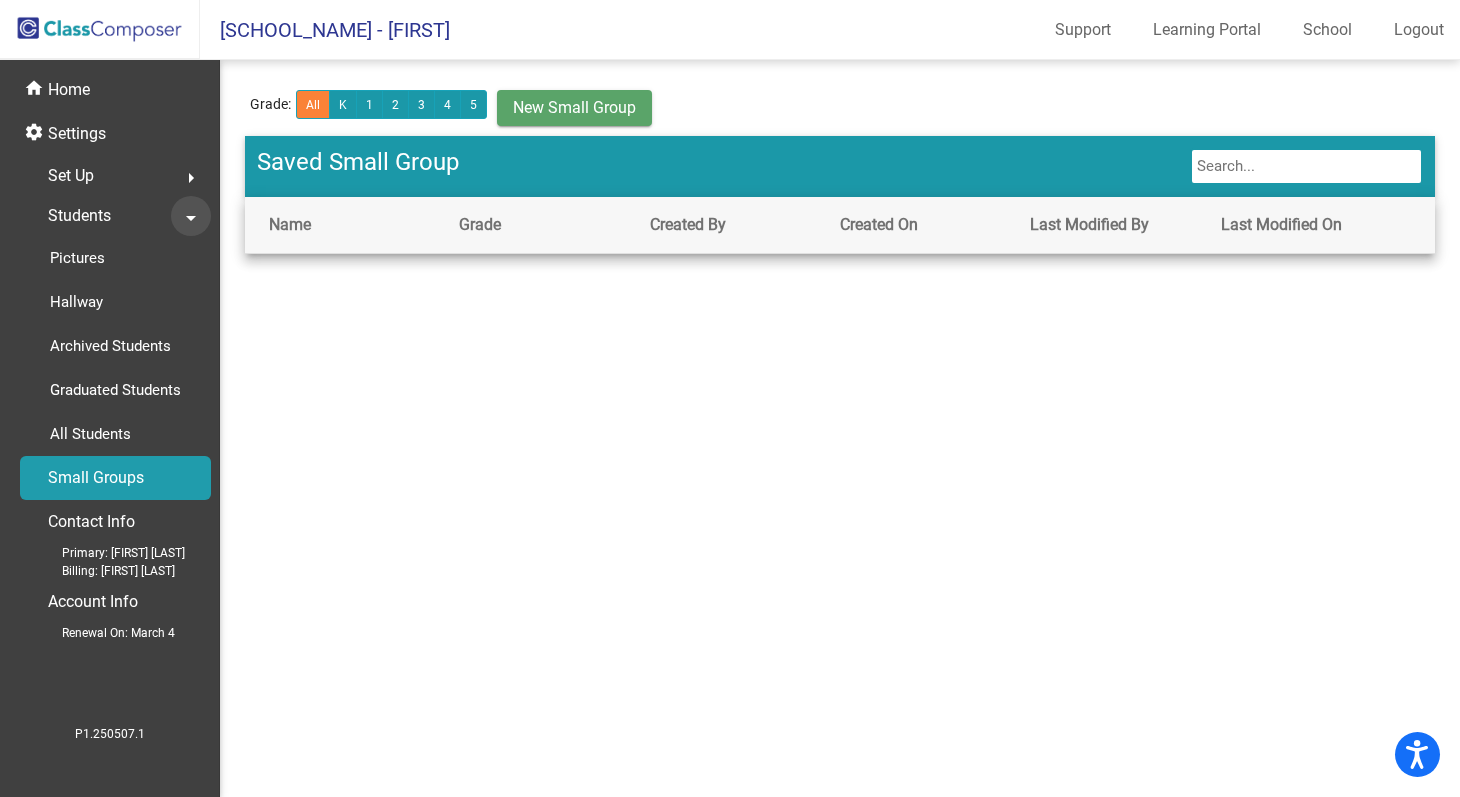 click on "arrow_drop_down" 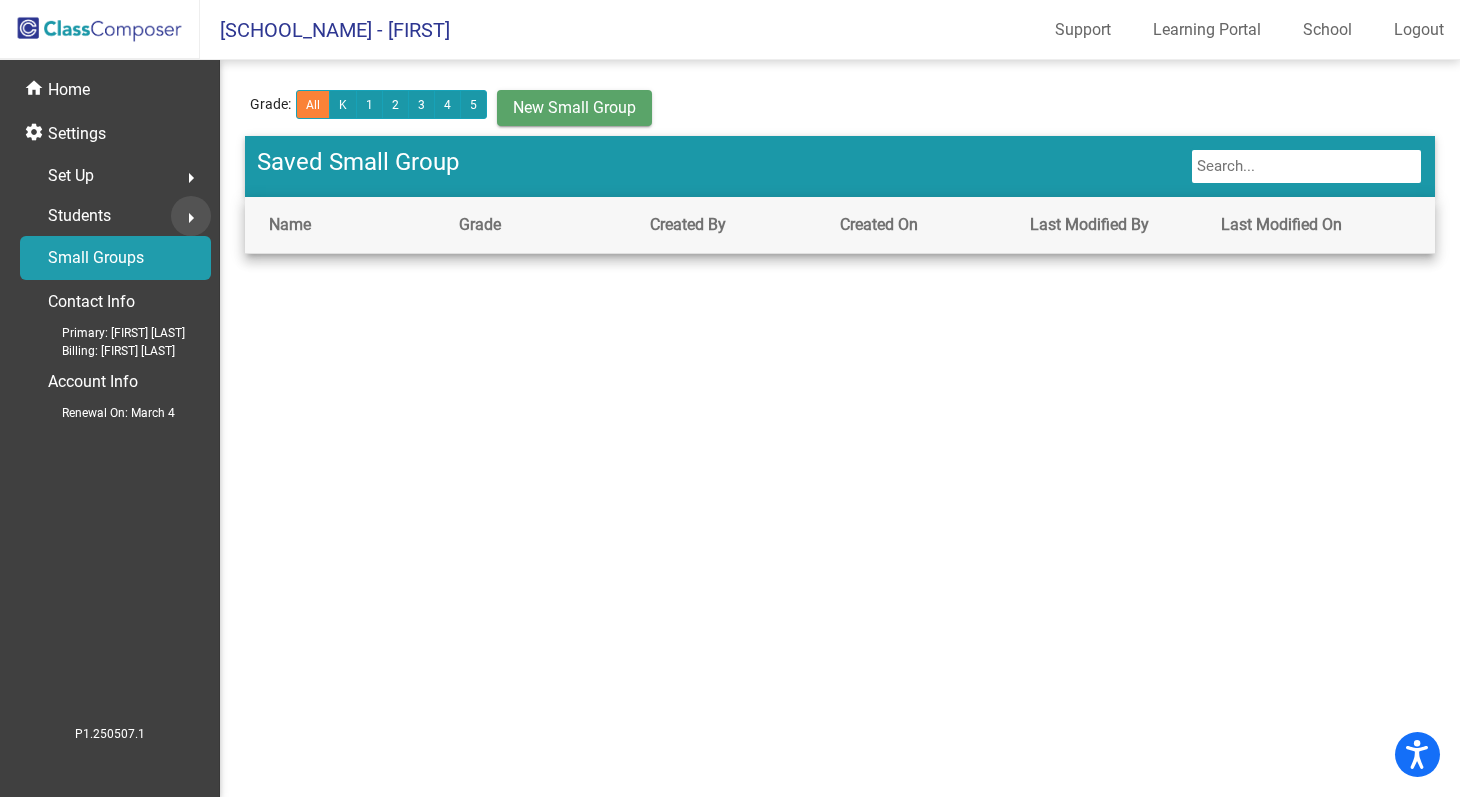 click on "arrow_right" 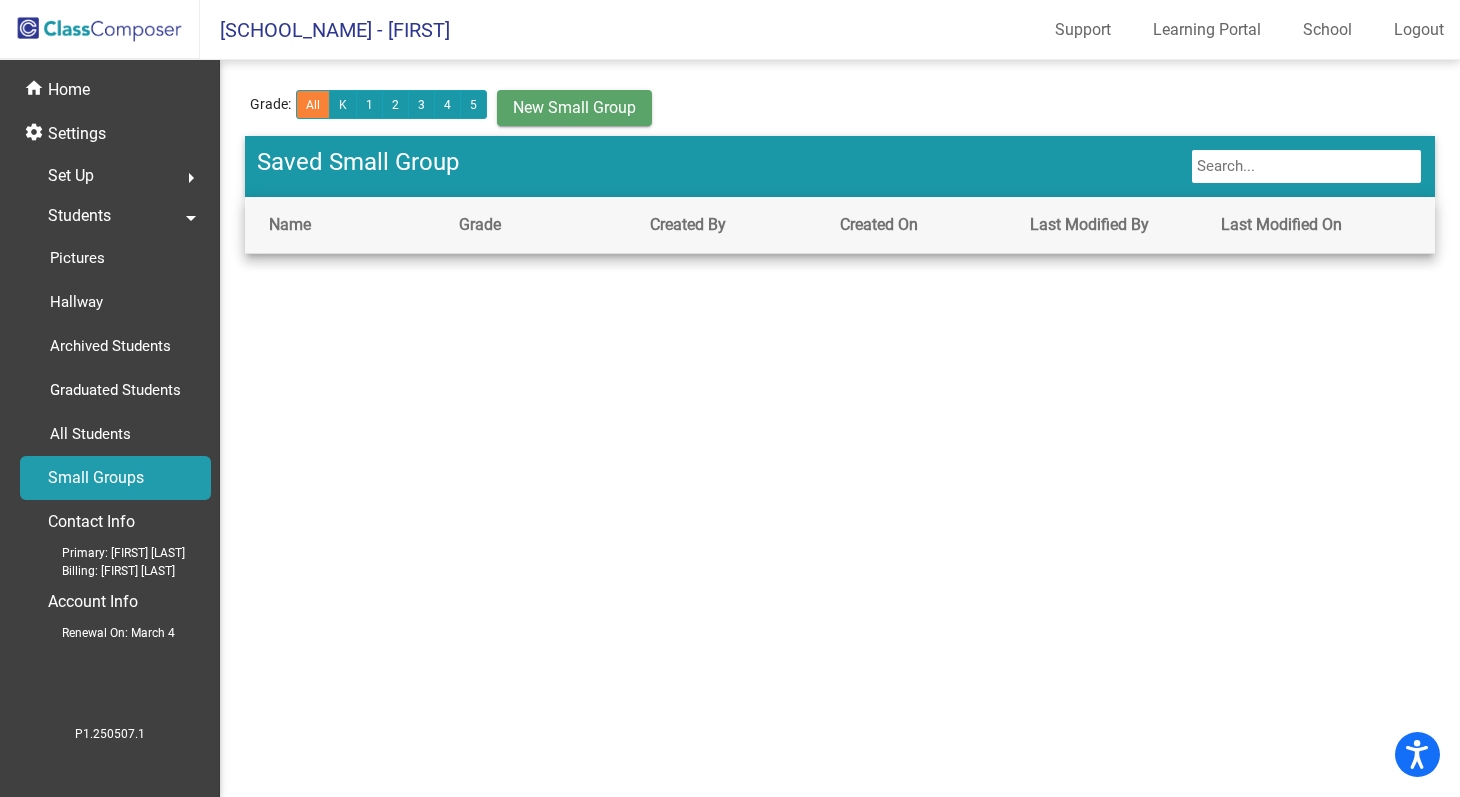click on "Set Up  arrow_right" 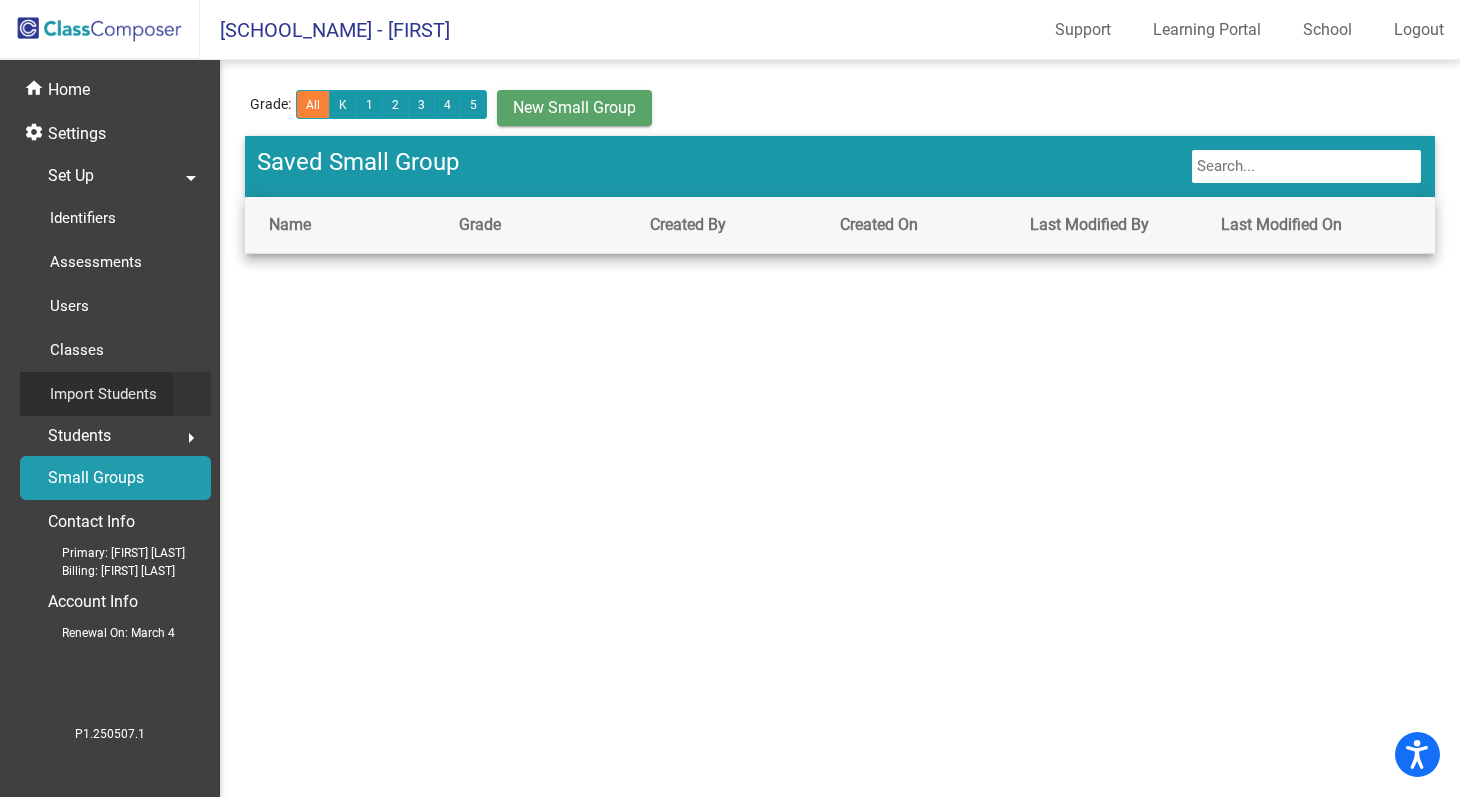 click on "Import Students" 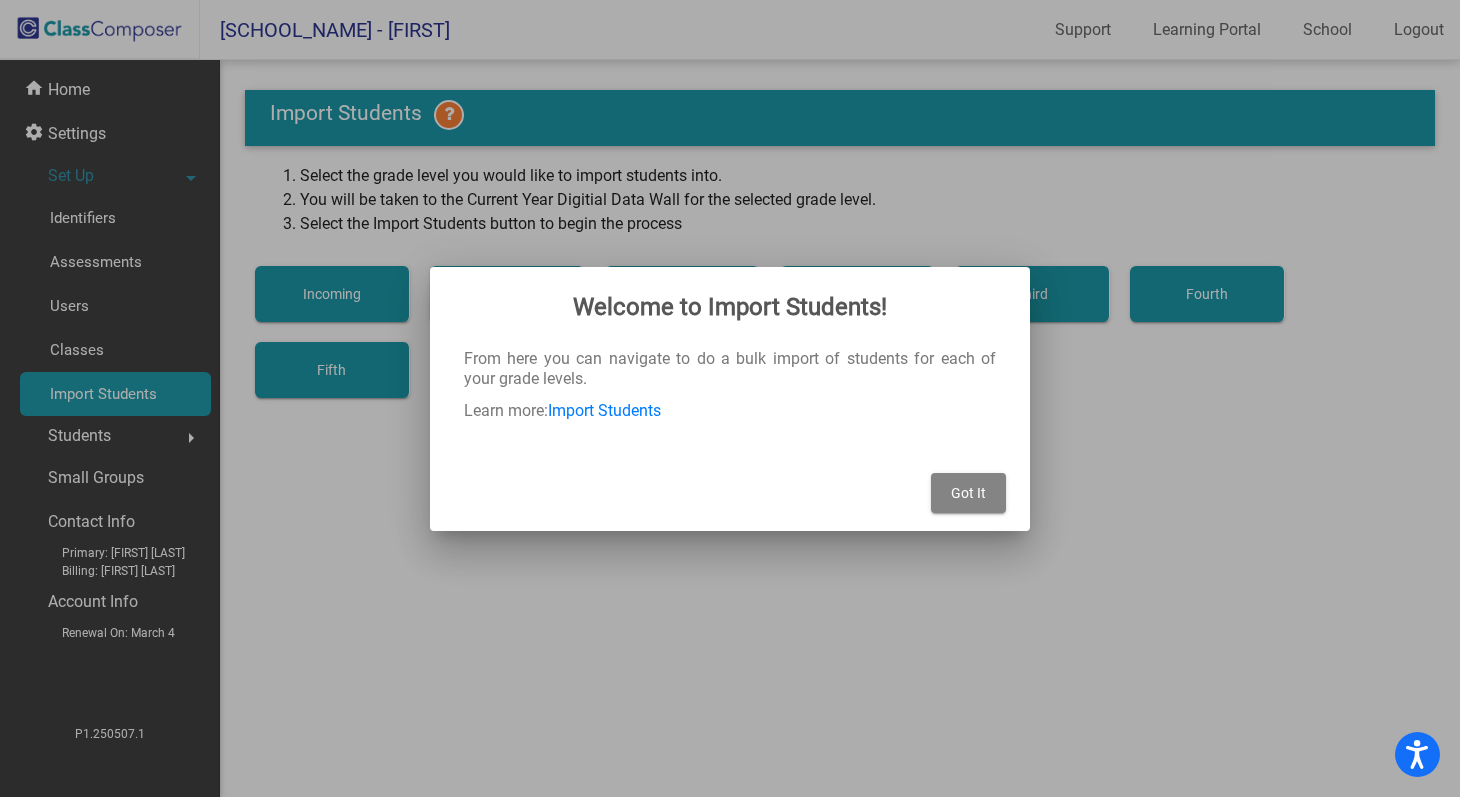click on "Got It" at bounding box center (968, 493) 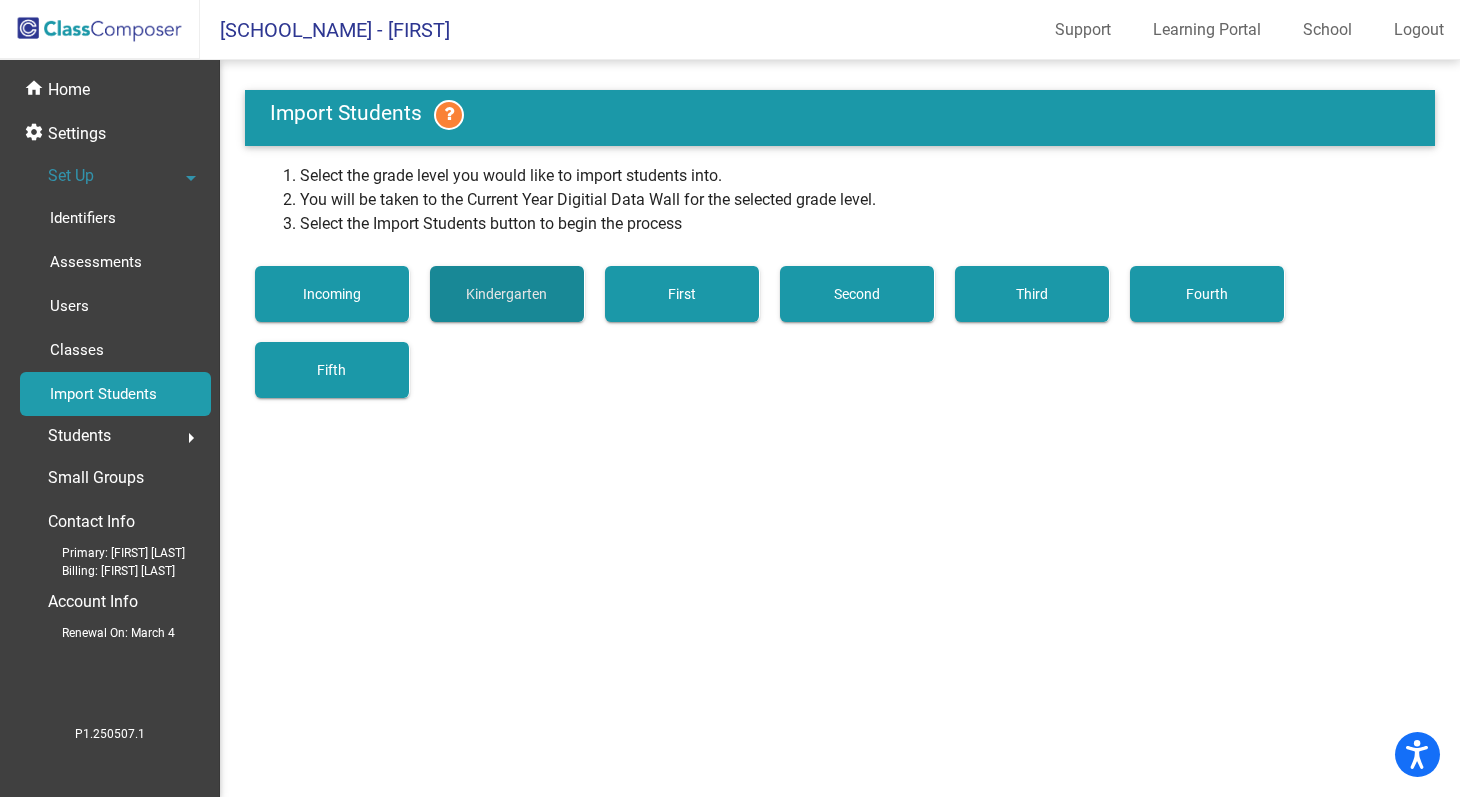 click on "Kindergarten" at bounding box center [507, 294] 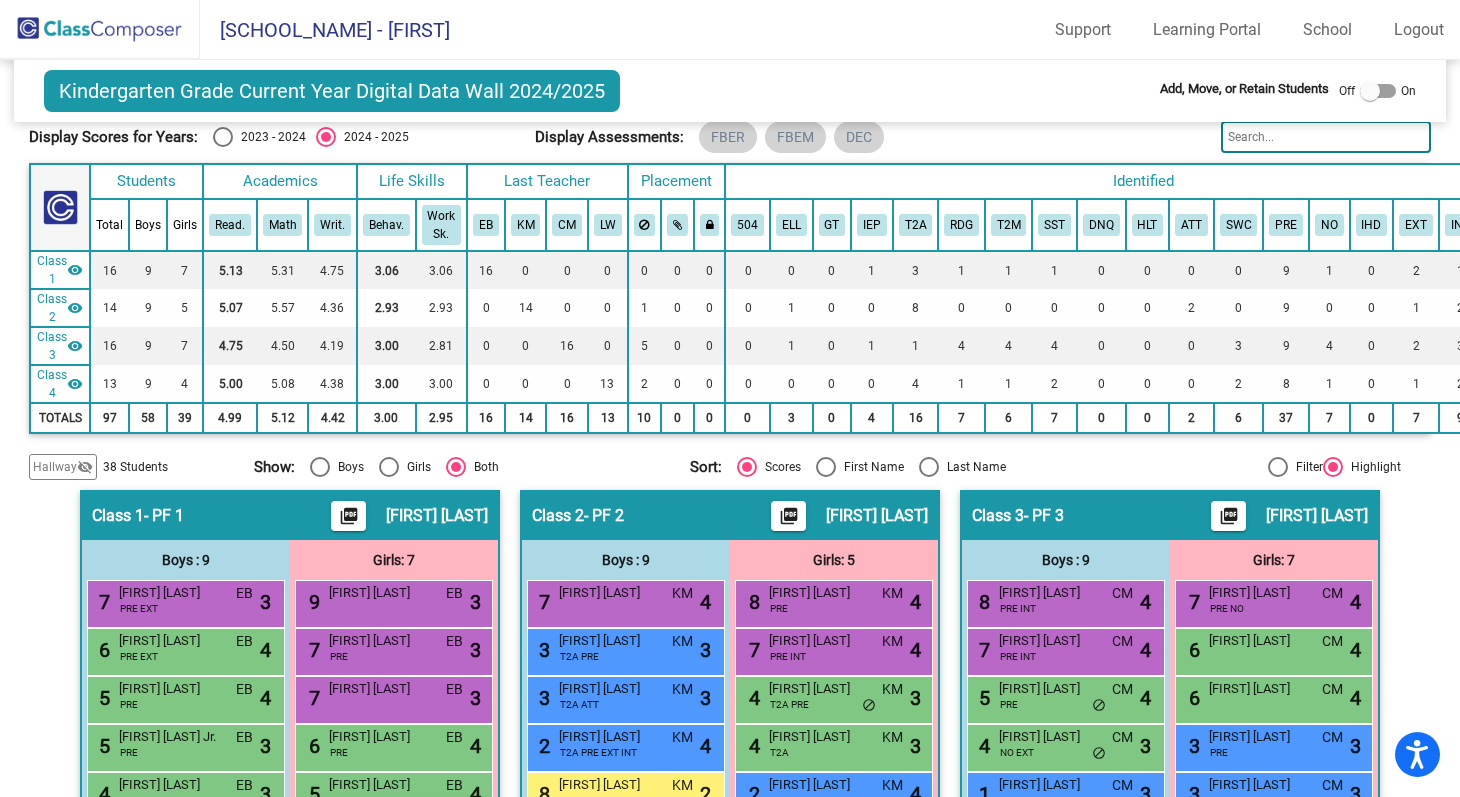 scroll, scrollTop: 0, scrollLeft: 0, axis: both 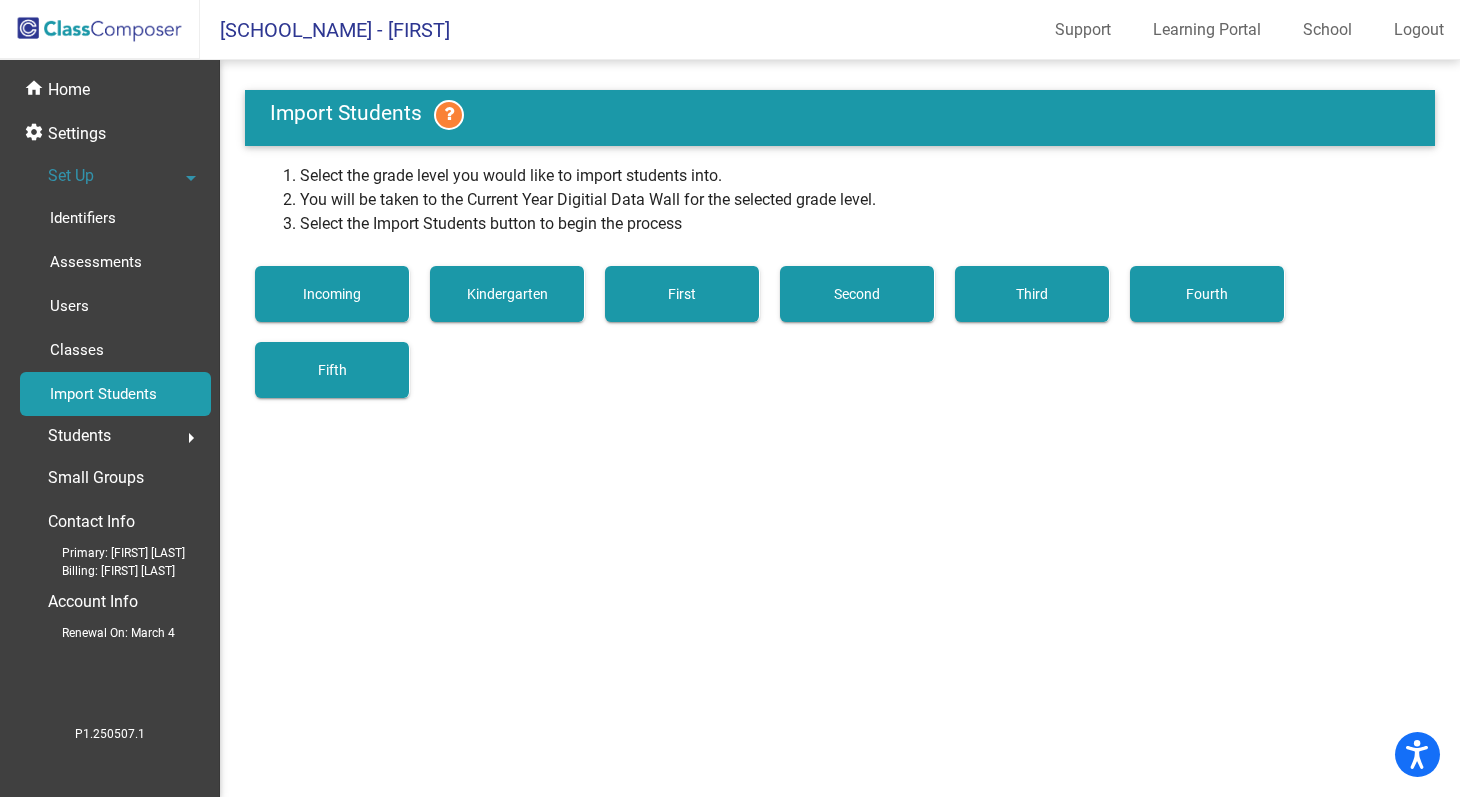 click 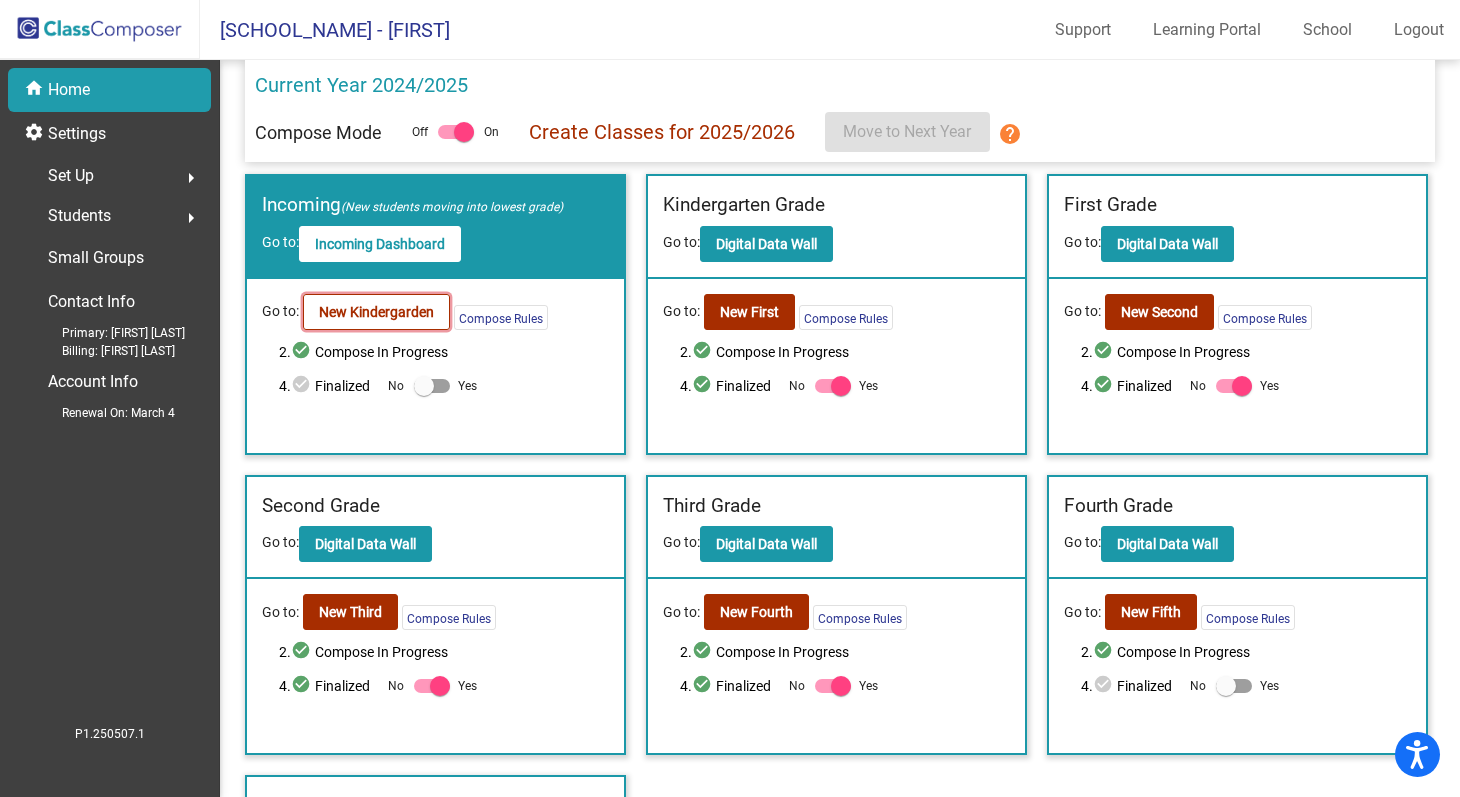 click on "New Kindergarden" 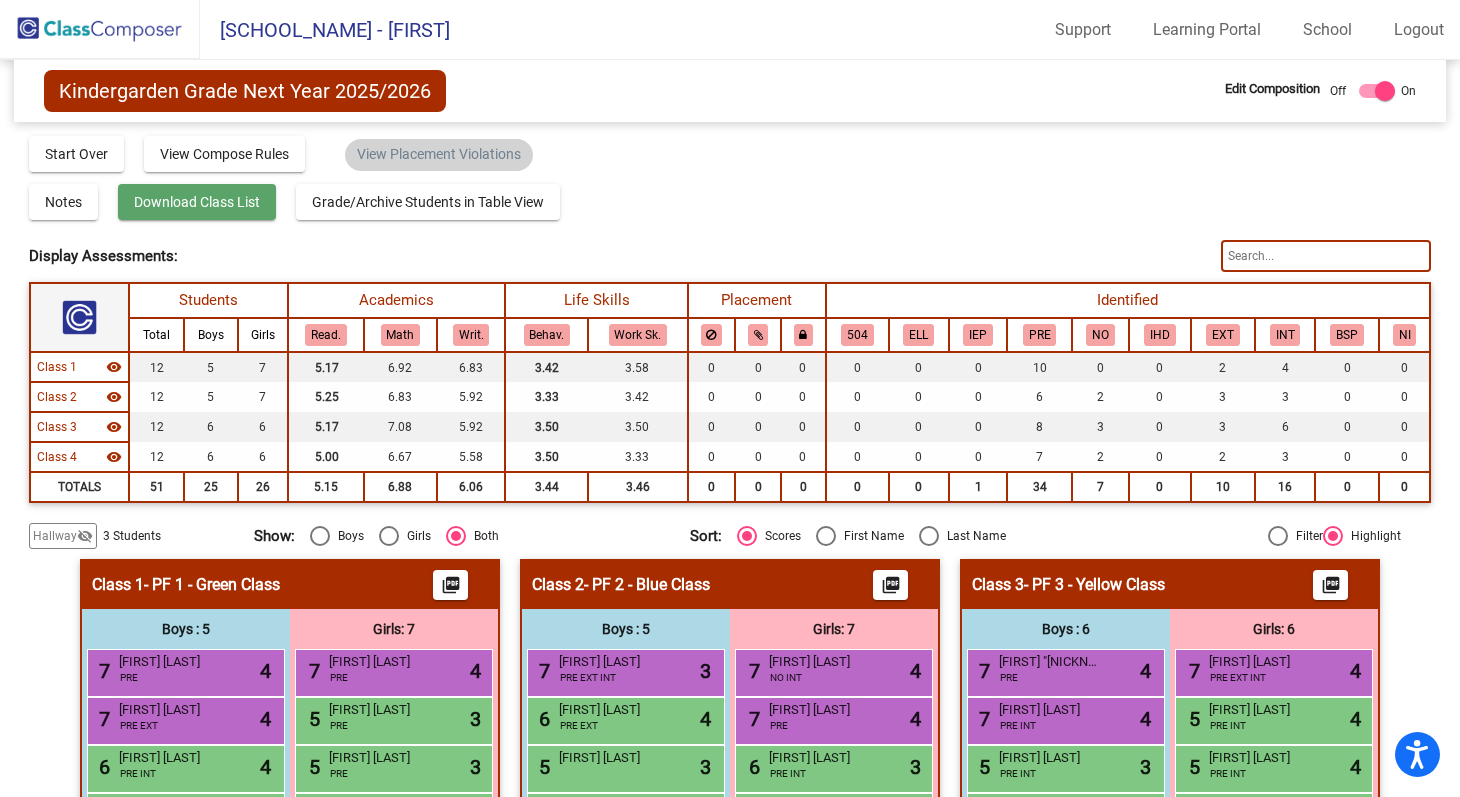 click on "Download Class List" 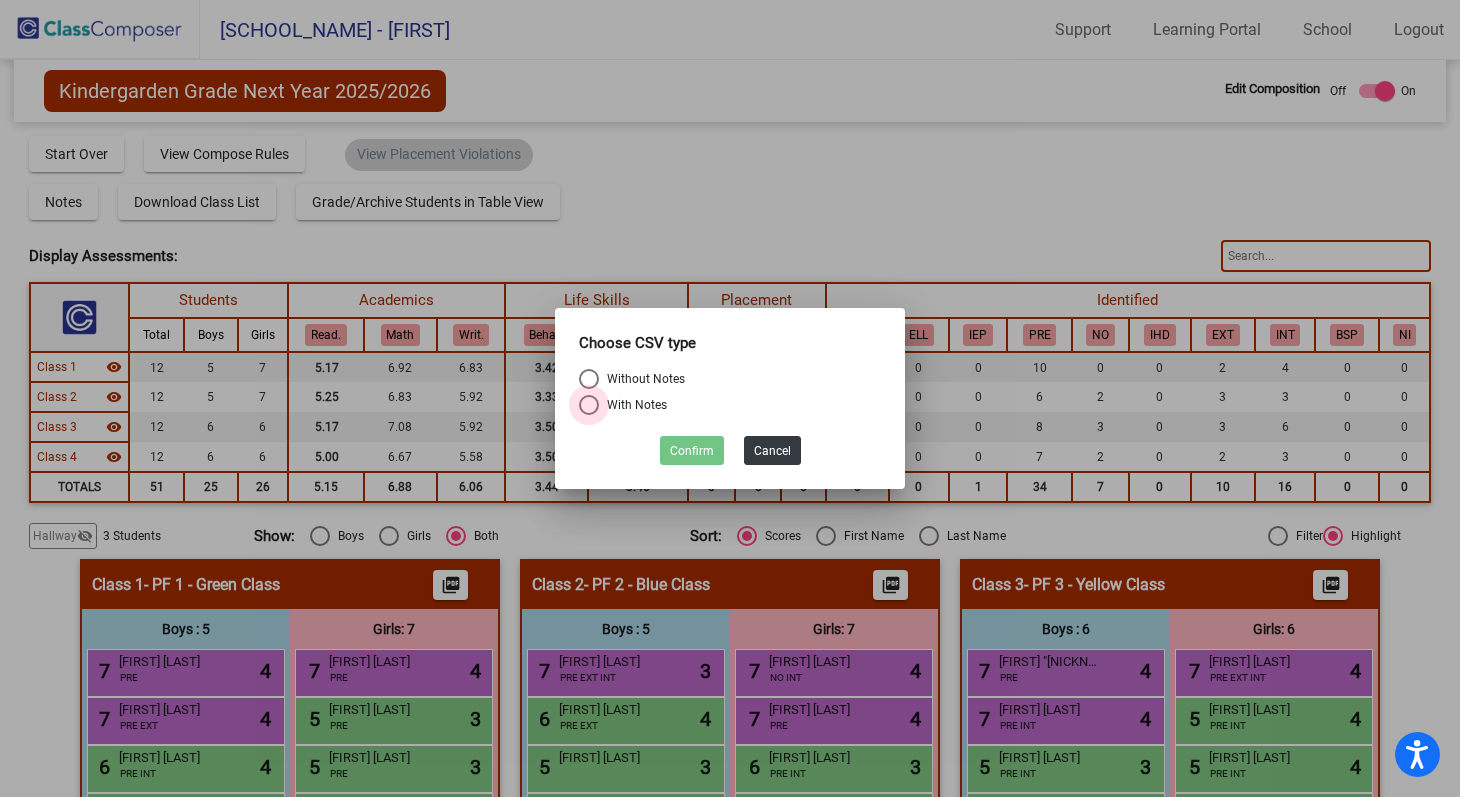 click on "With Notes" at bounding box center (633, 405) 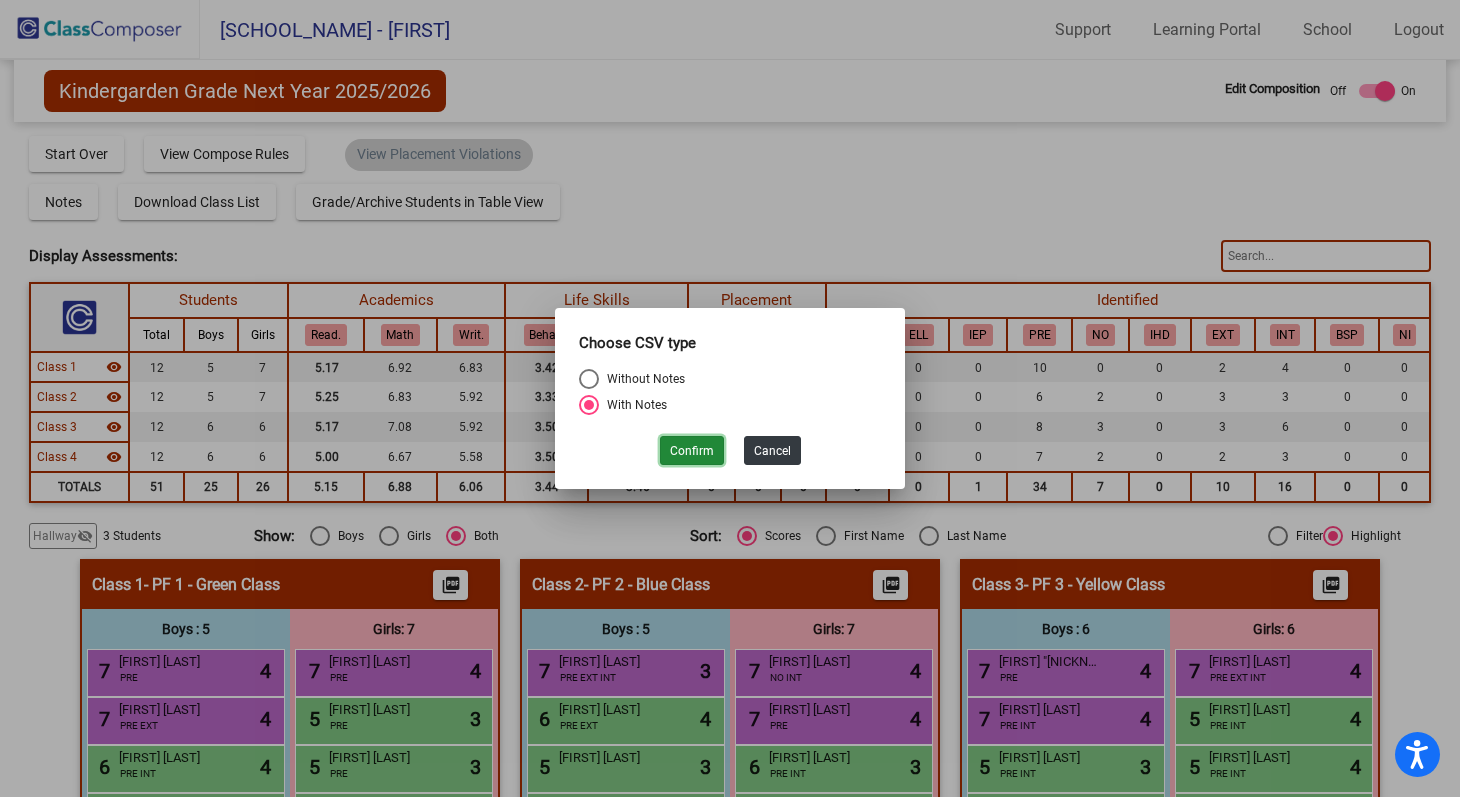 click on "Confirm" at bounding box center (692, 450) 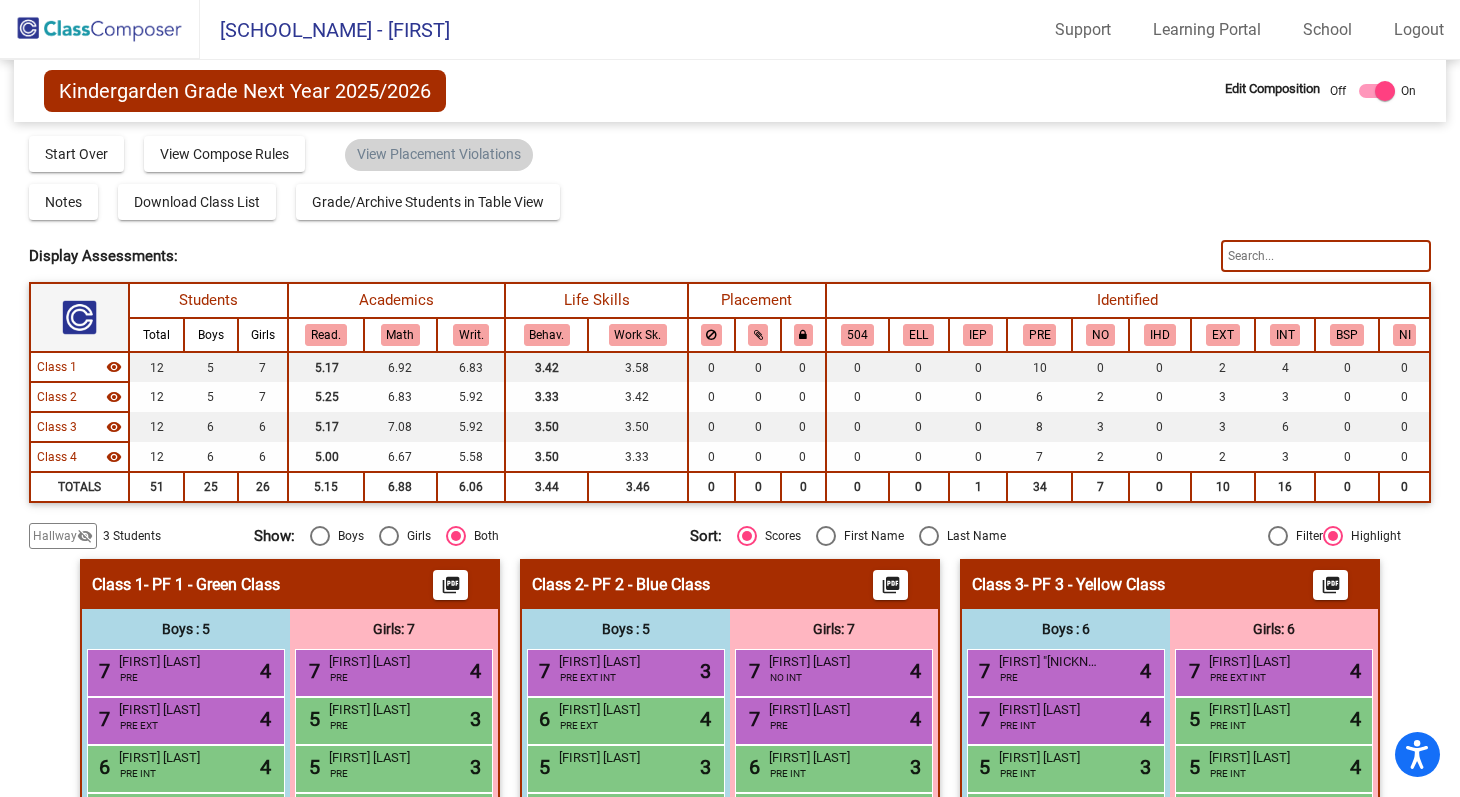 click 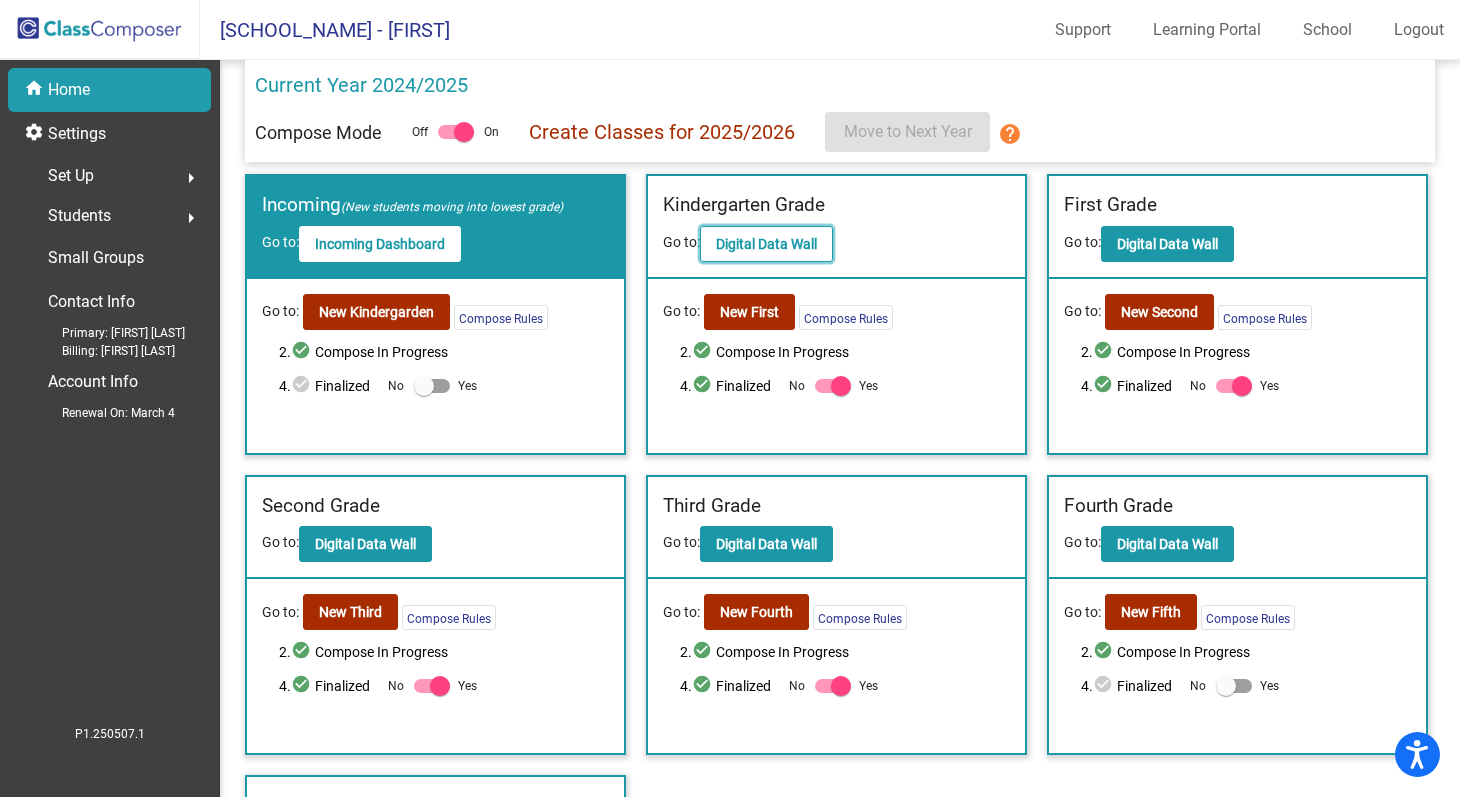click on "Digital Data Wall" 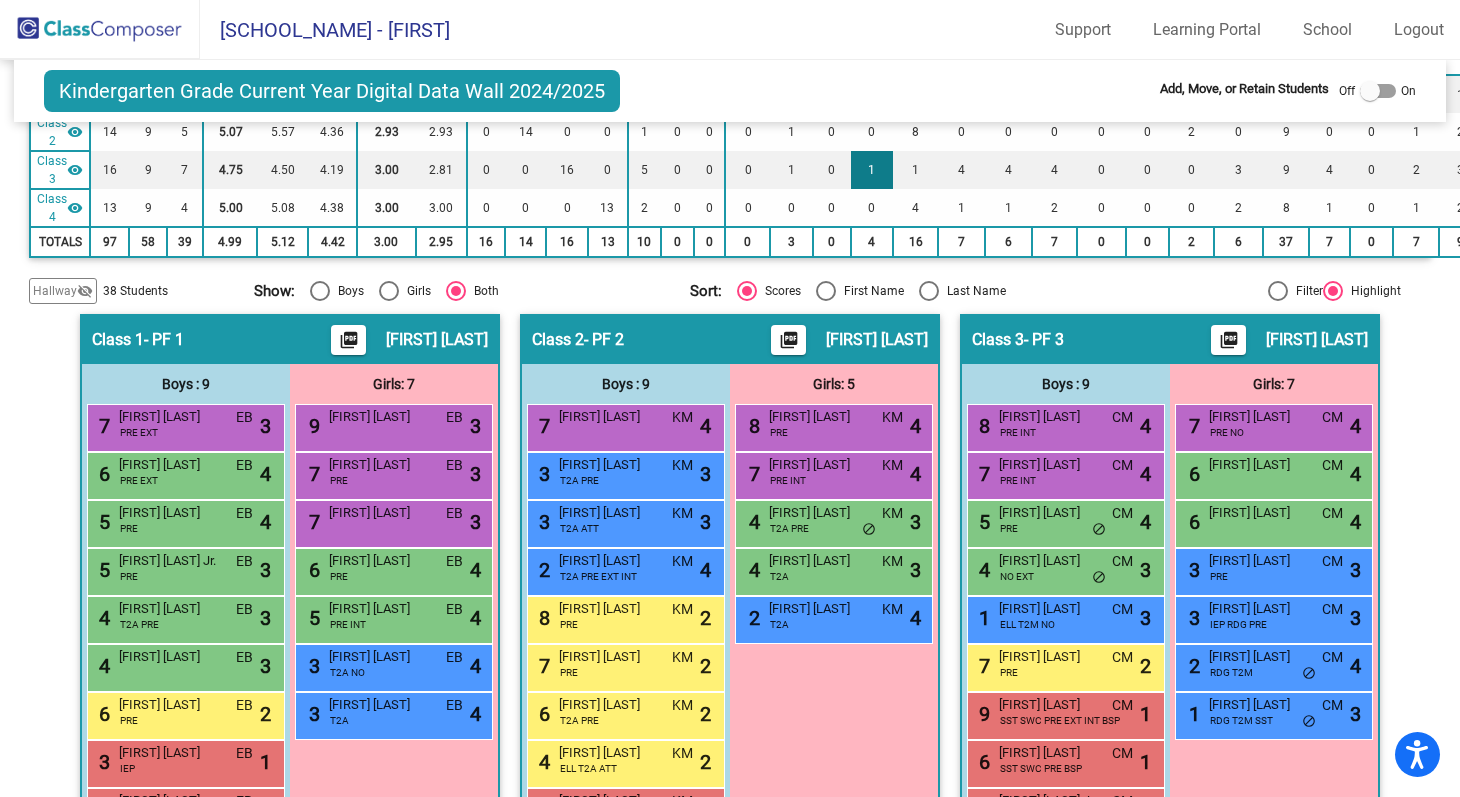 scroll, scrollTop: 316, scrollLeft: 0, axis: vertical 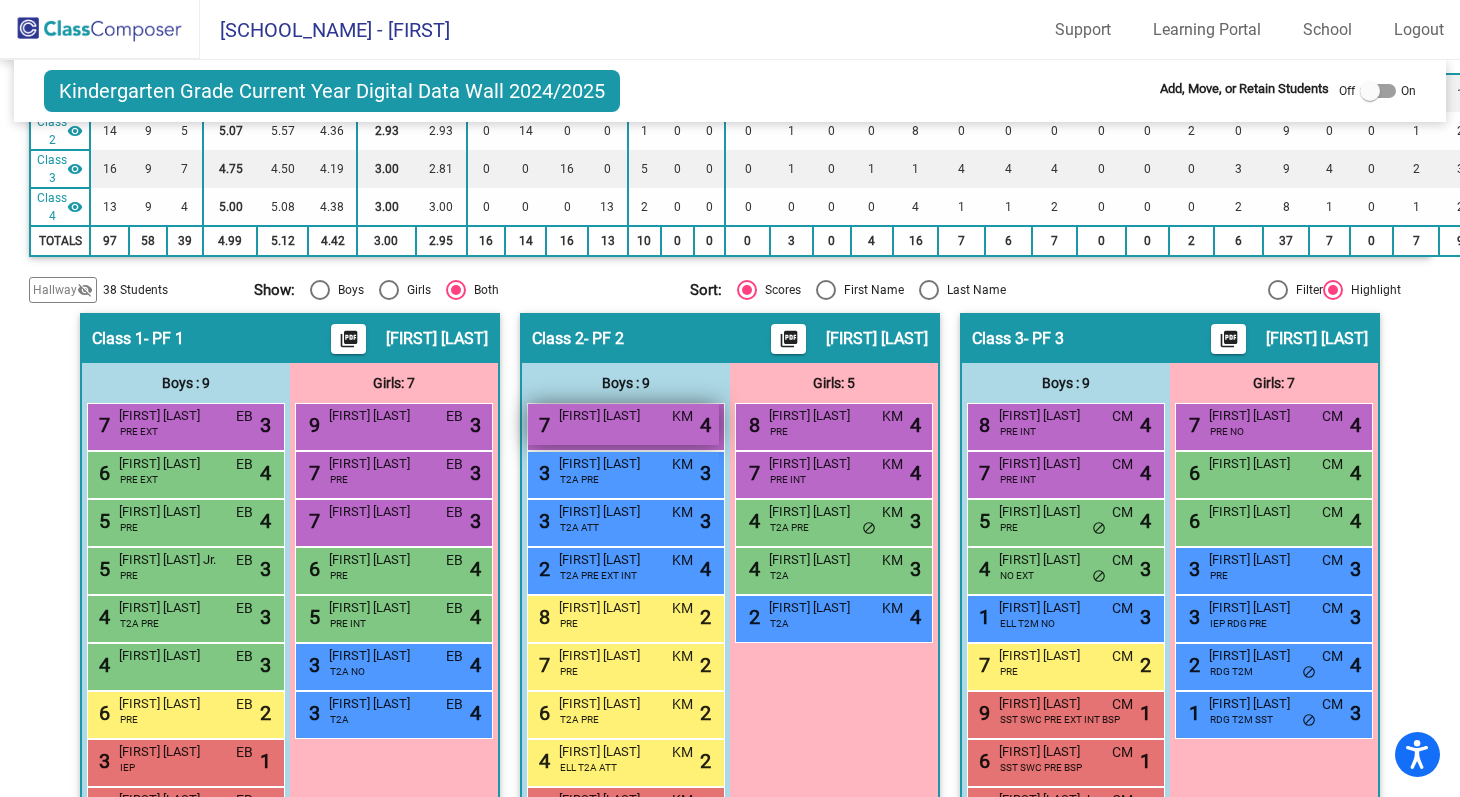 click on "[NUMBER] [FIRST] [LAST] [INITIALS] lock do_not_disturb_alt [NUMBER]" at bounding box center (623, 424) 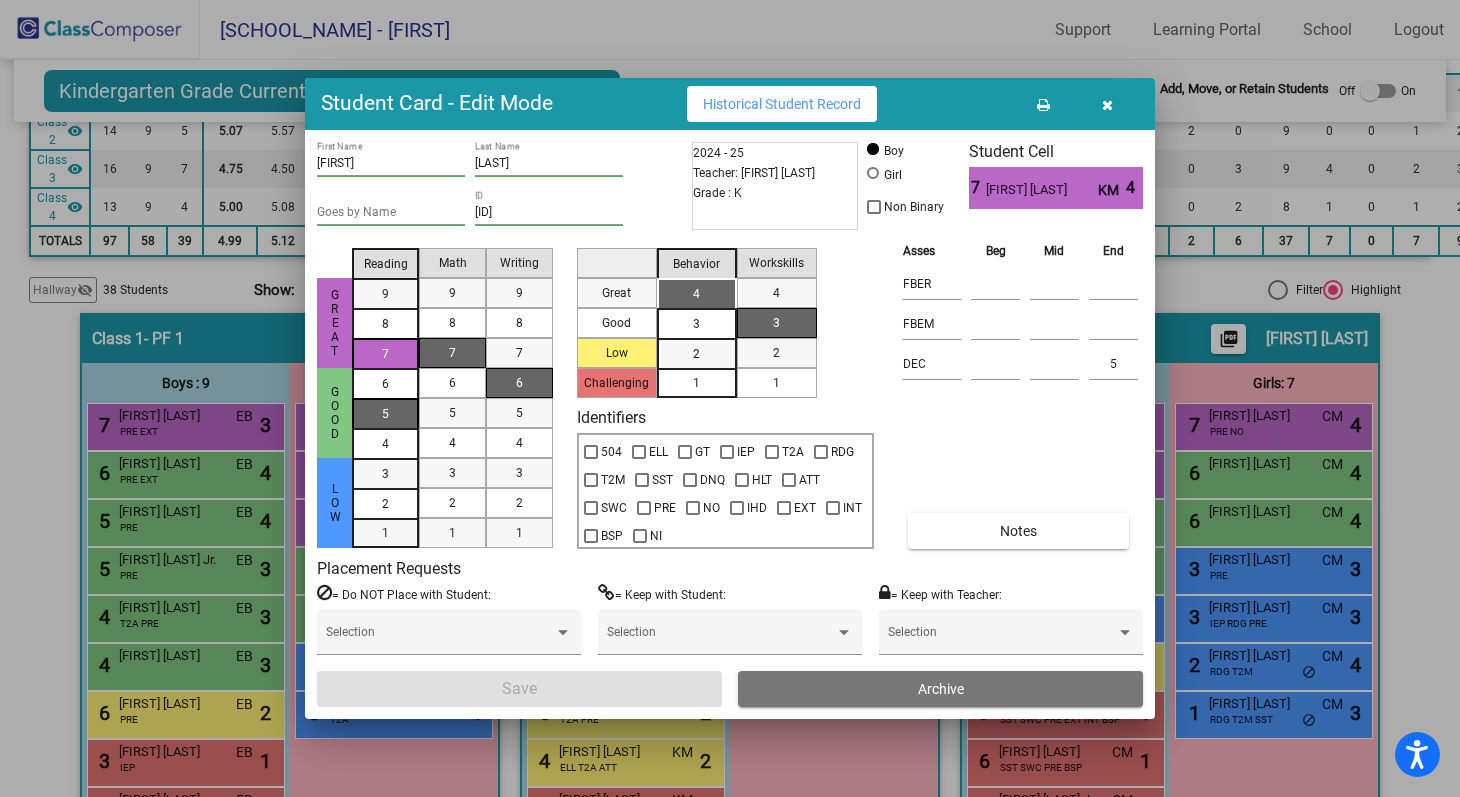 click on "5" at bounding box center (385, 384) 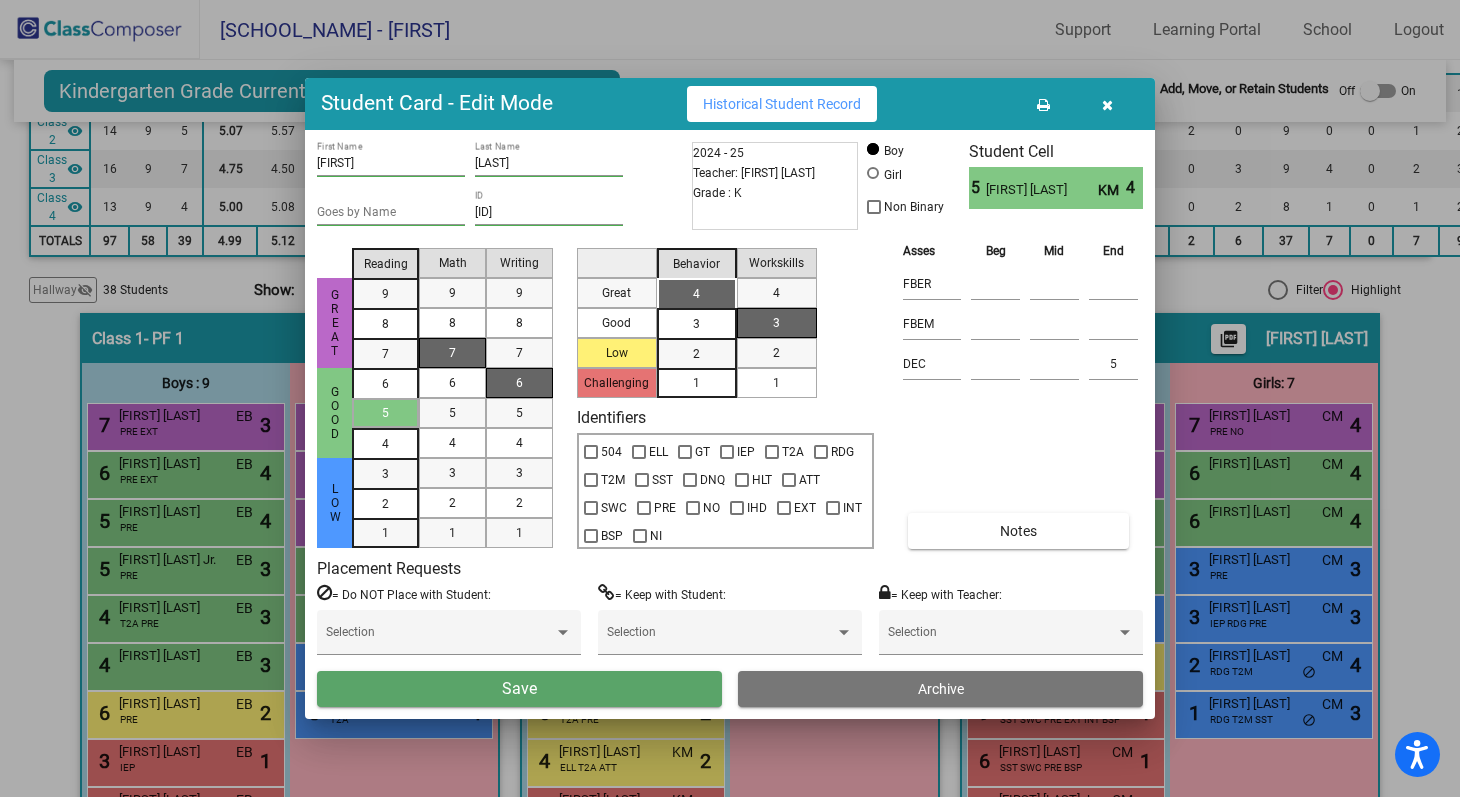 click on "Save" at bounding box center [519, 689] 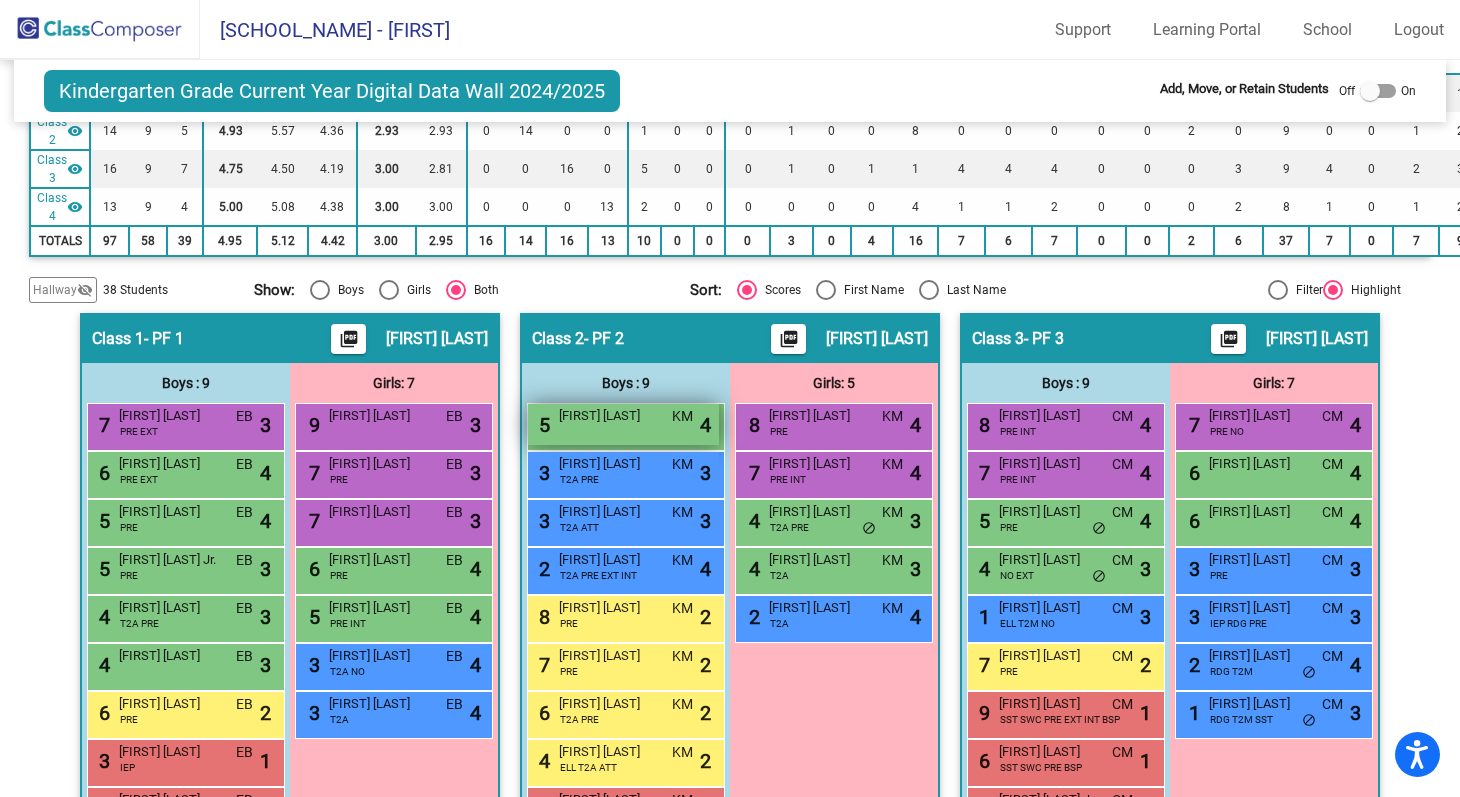 click on "[FIRST] [LAST]" at bounding box center [609, 416] 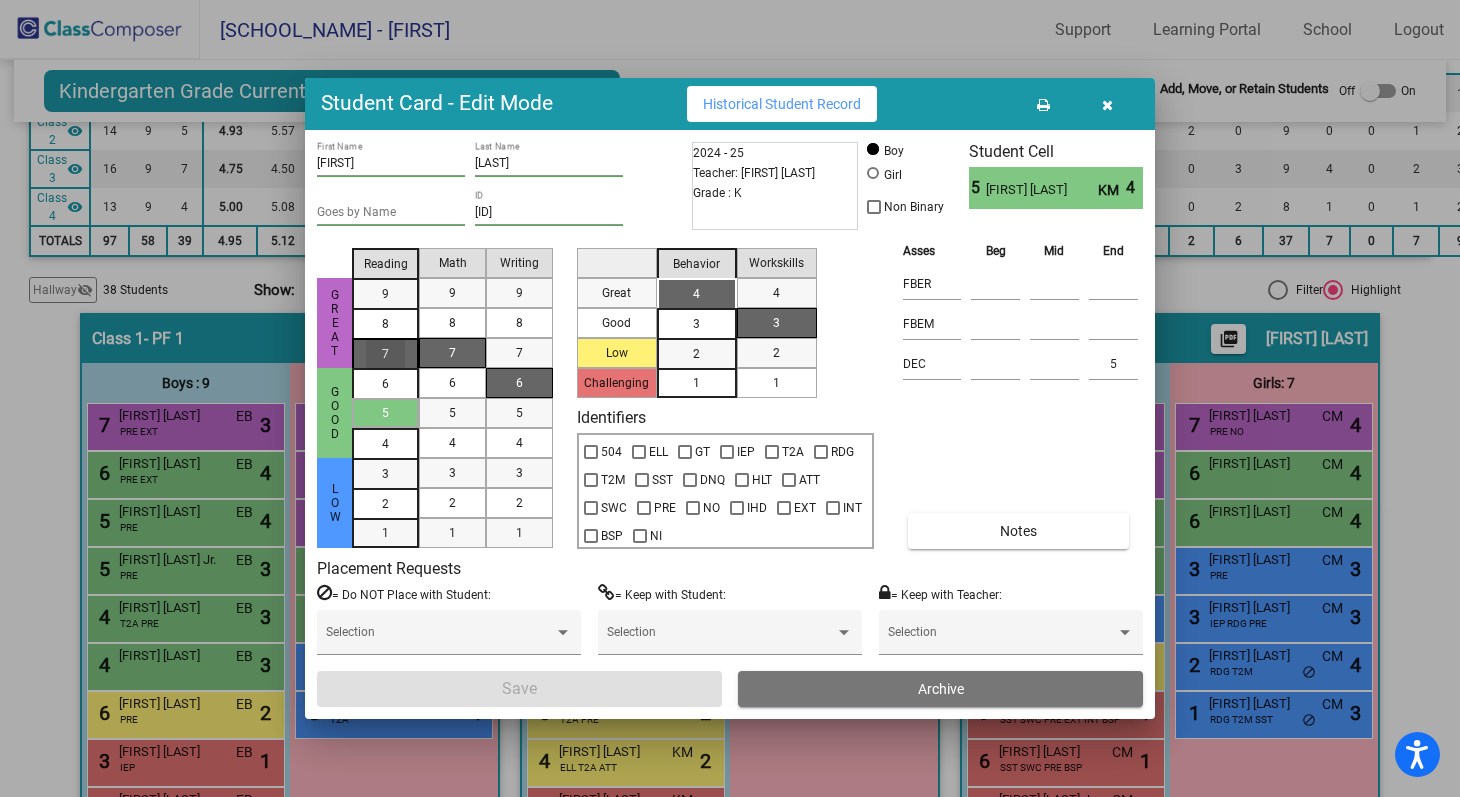 click on "7" at bounding box center [385, 353] 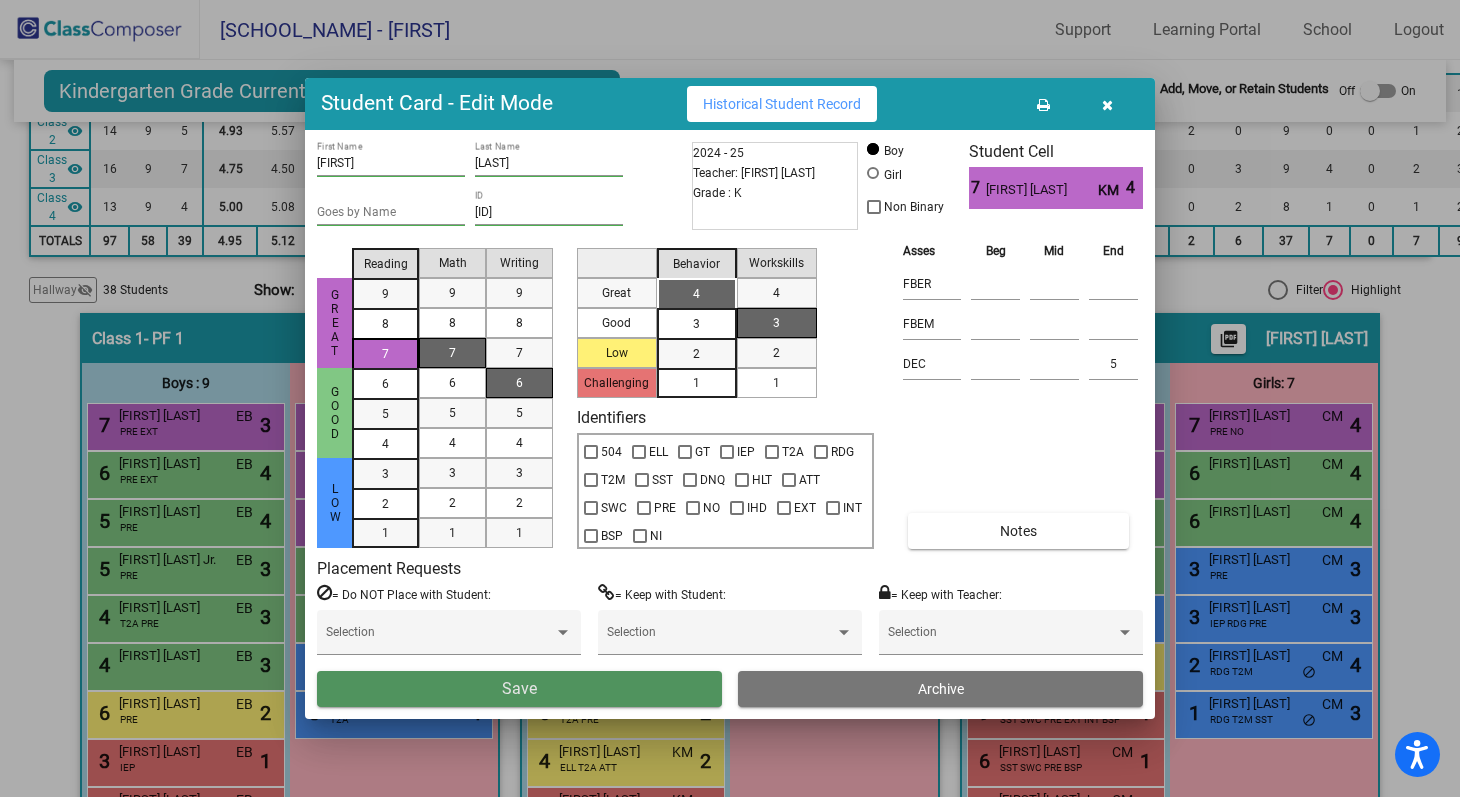 click on "Save" at bounding box center (519, 689) 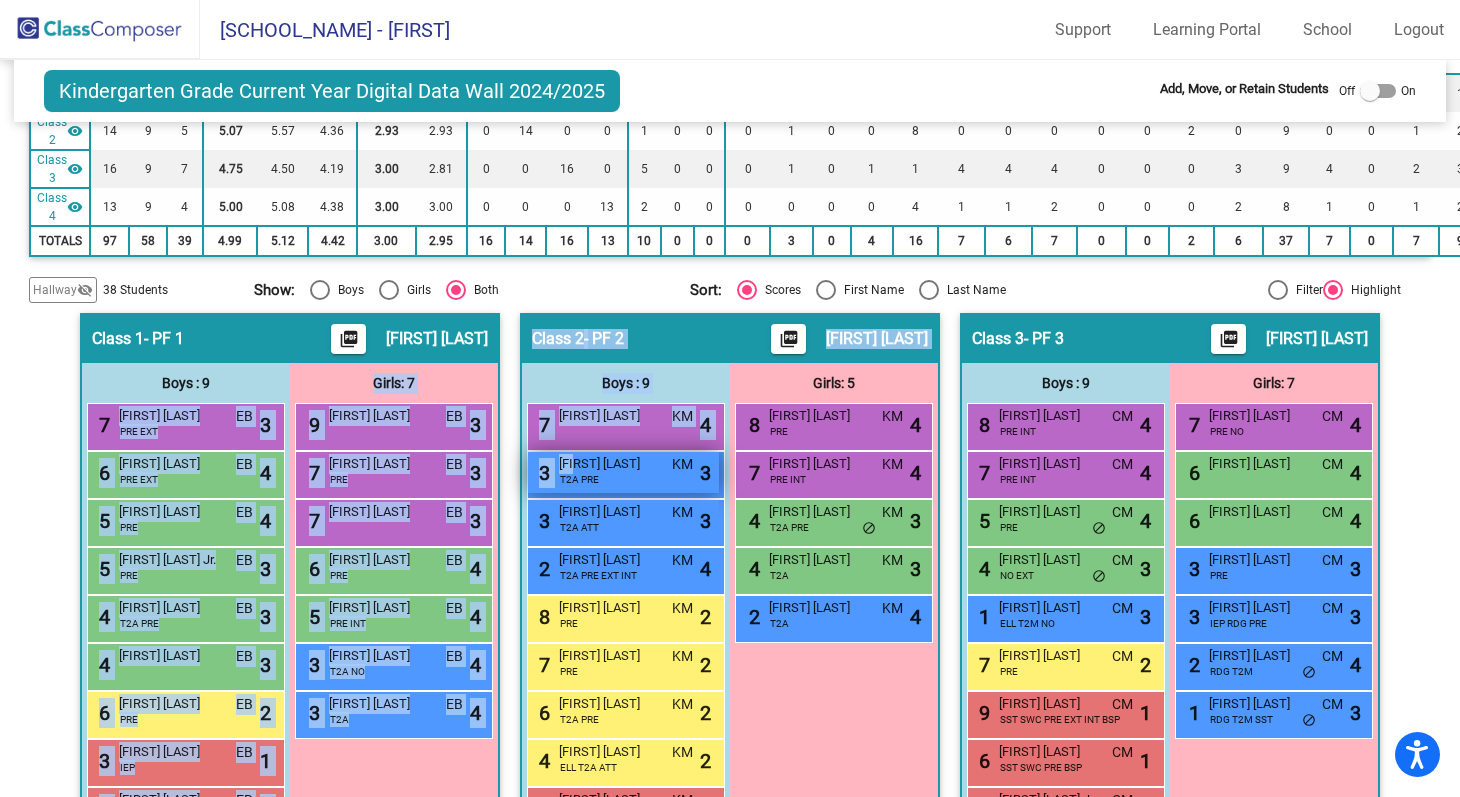 drag, startPoint x: 237, startPoint y: 430, endPoint x: 573, endPoint y: 464, distance: 337.71585 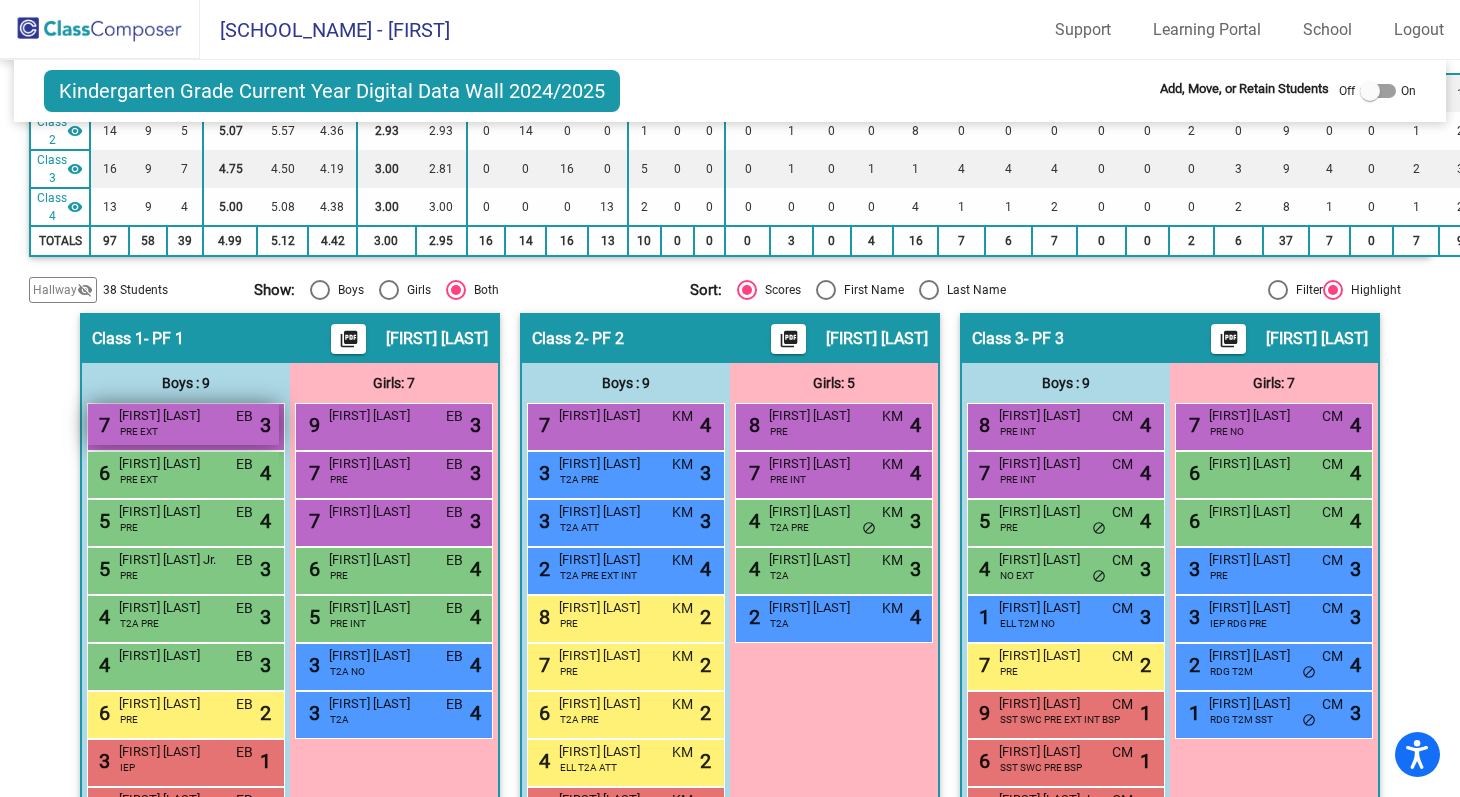 click on "[FIRST] [LAST]" at bounding box center [169, 416] 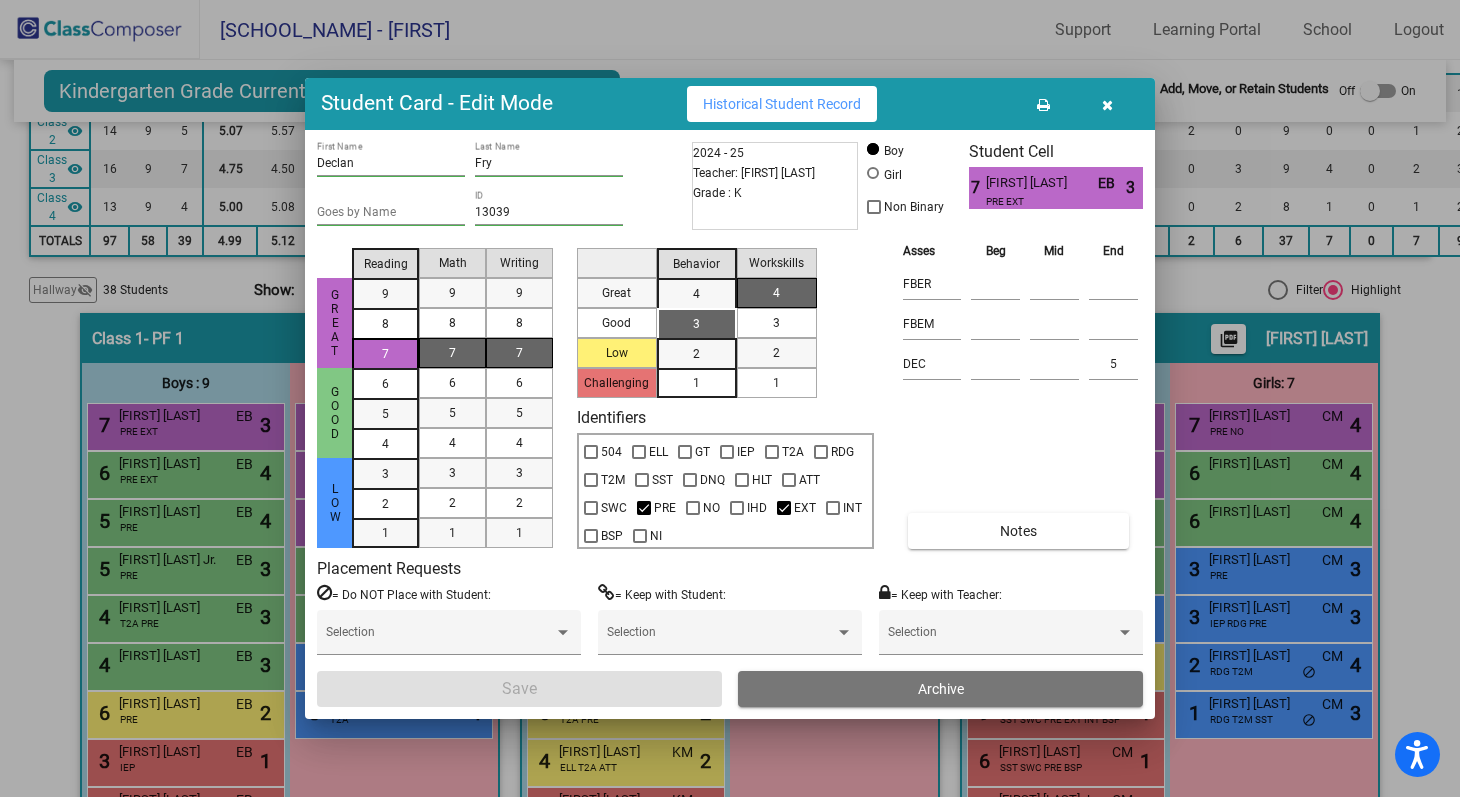 click at bounding box center [1107, 105] 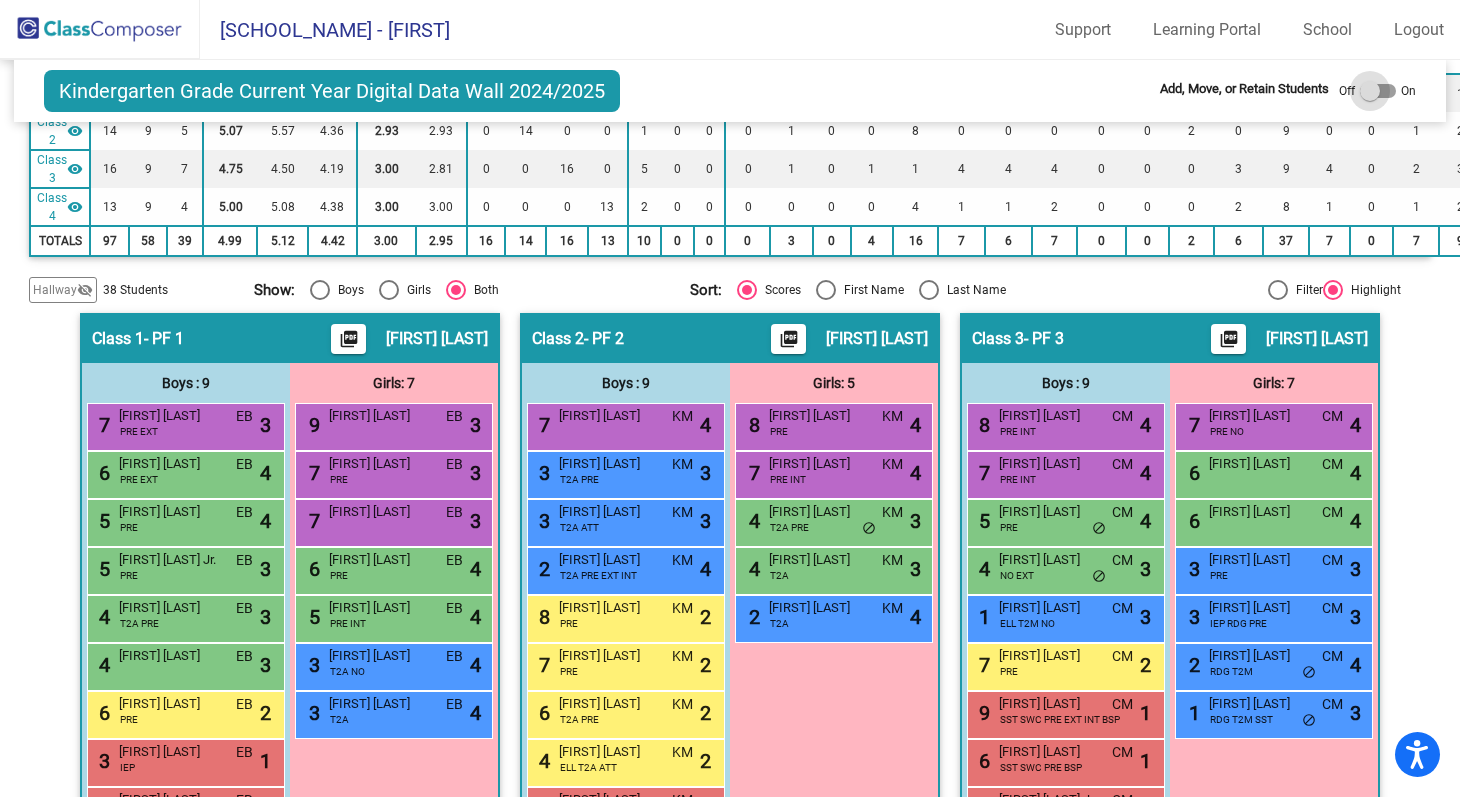 click at bounding box center [1378, 91] 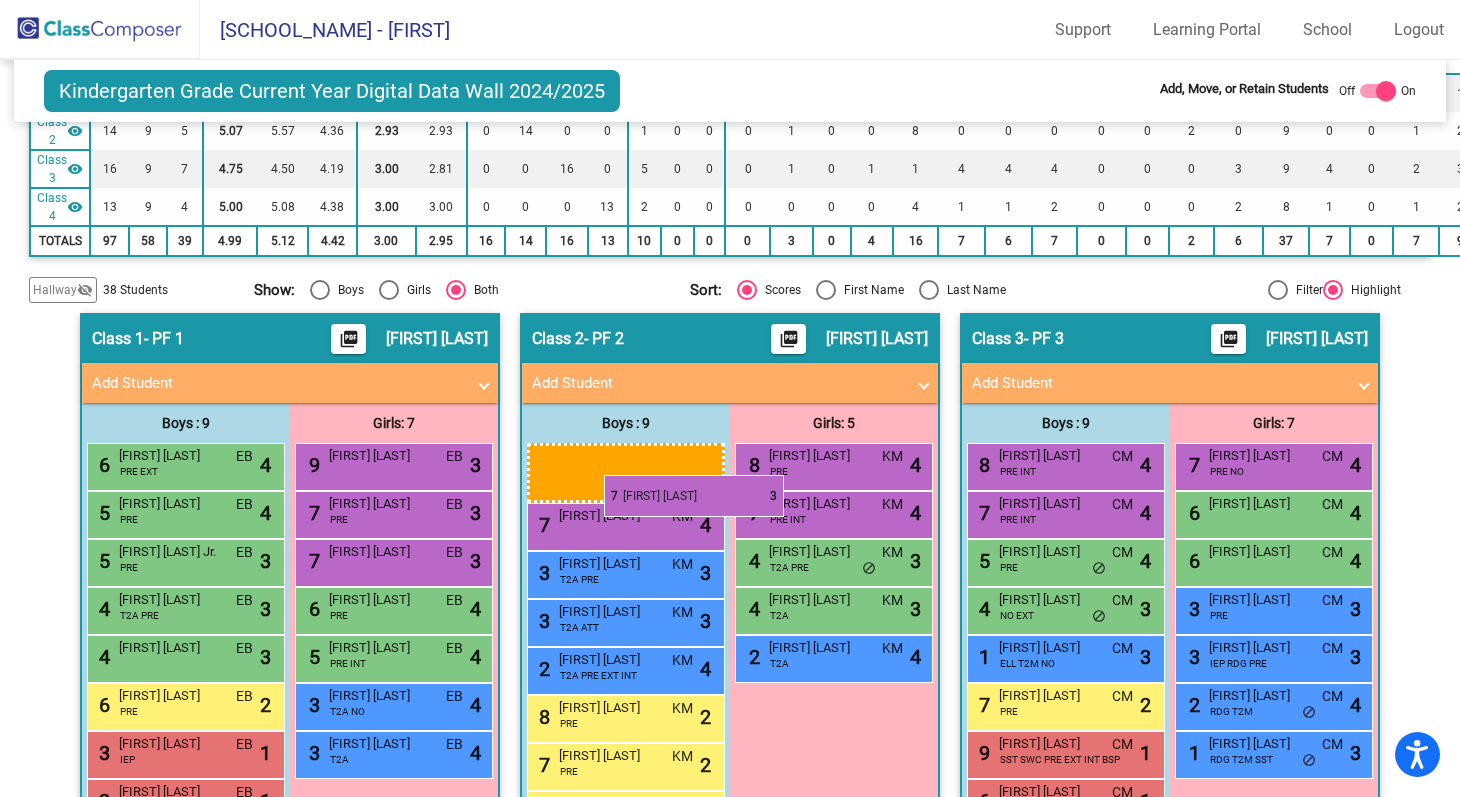 drag, startPoint x: 233, startPoint y: 469, endPoint x: 597, endPoint y: 470, distance: 364.00137 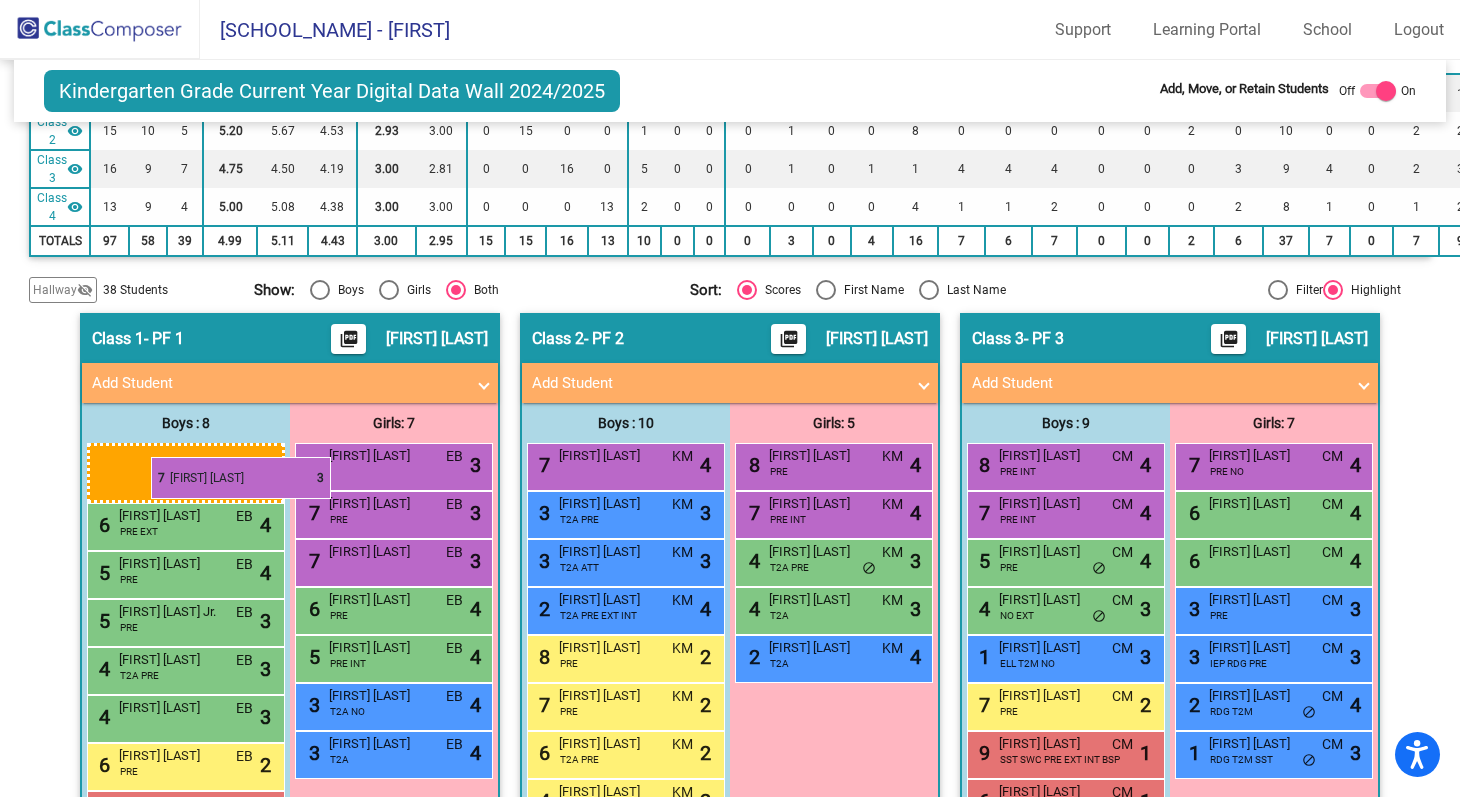 drag, startPoint x: 605, startPoint y: 505, endPoint x: 151, endPoint y: 457, distance: 456.5304 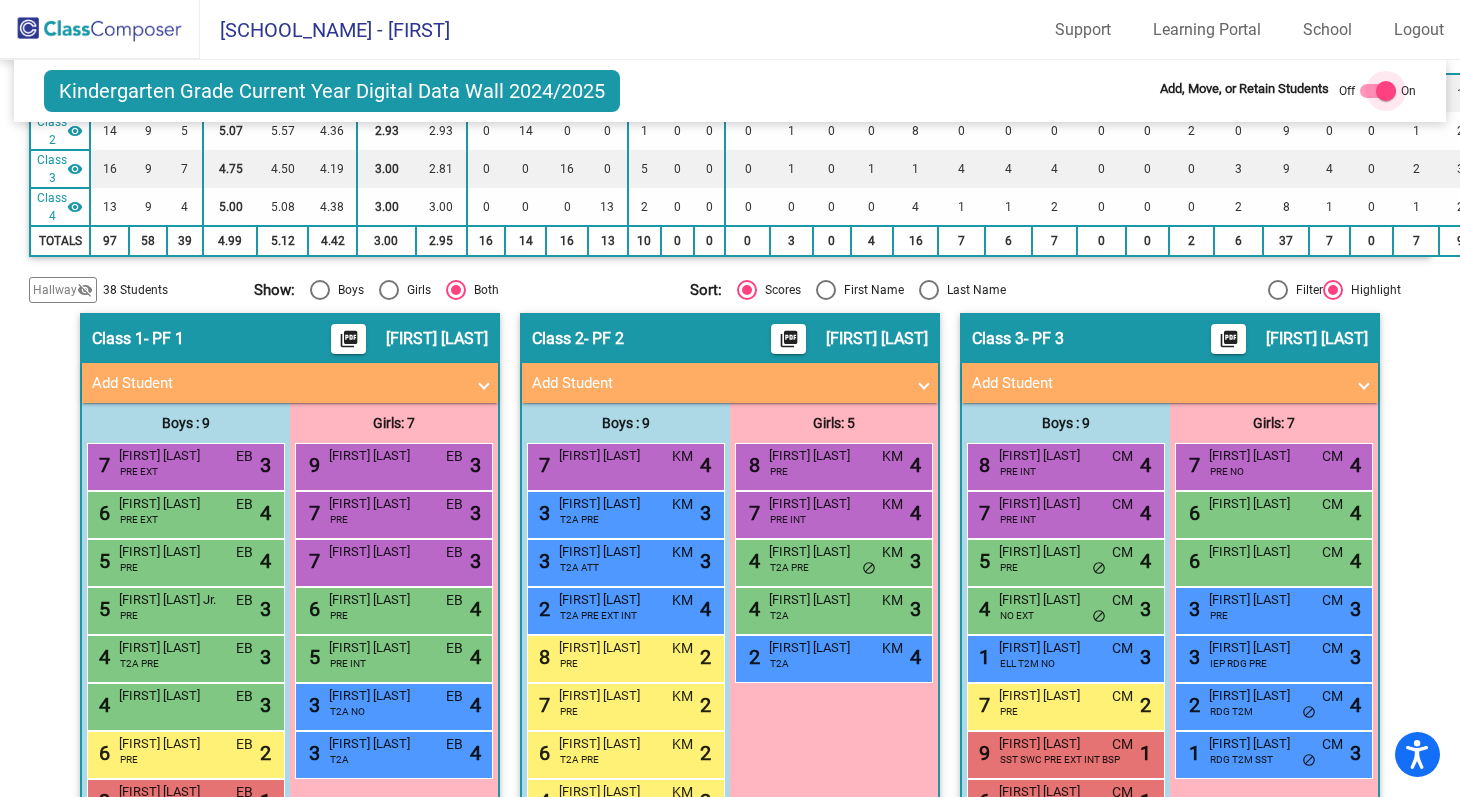 click at bounding box center (1378, 91) 